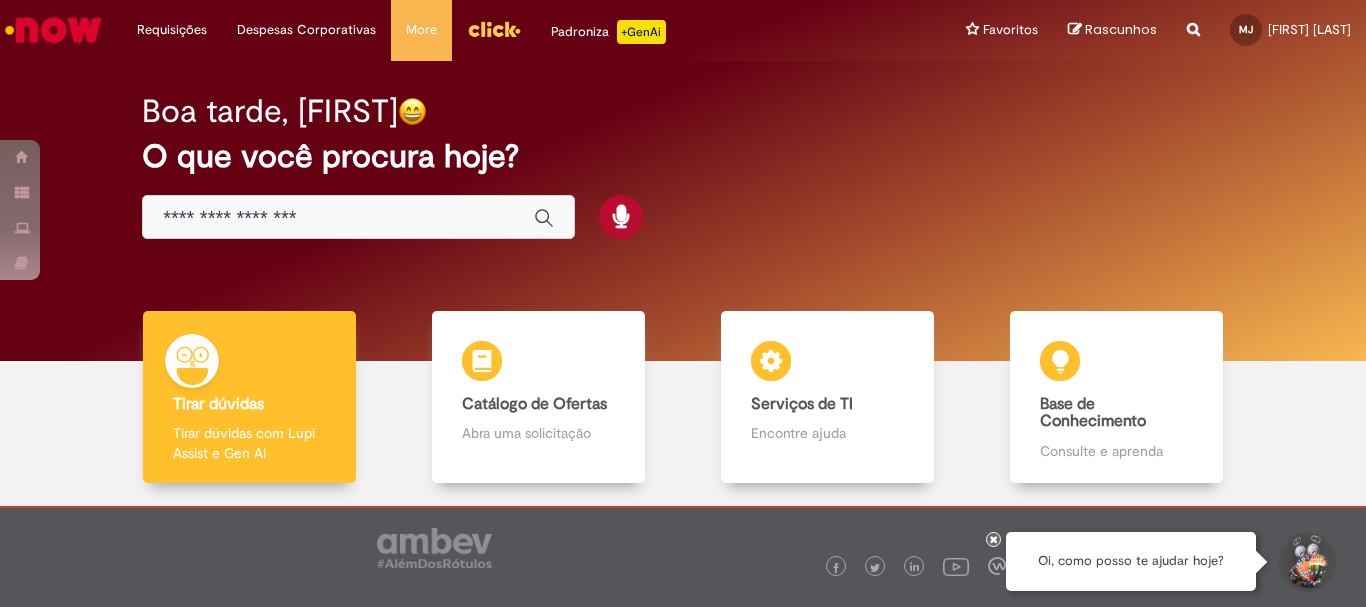 scroll, scrollTop: 0, scrollLeft: 0, axis: both 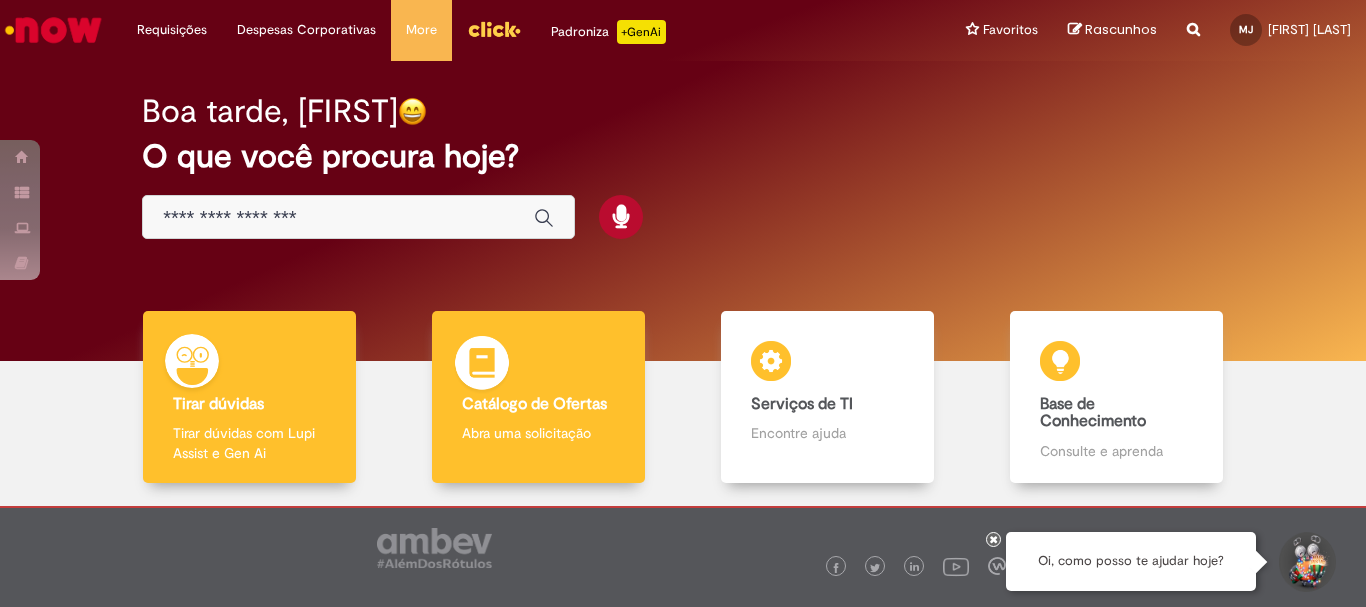 click on "Catálogo de Ofertas" at bounding box center [534, 404] 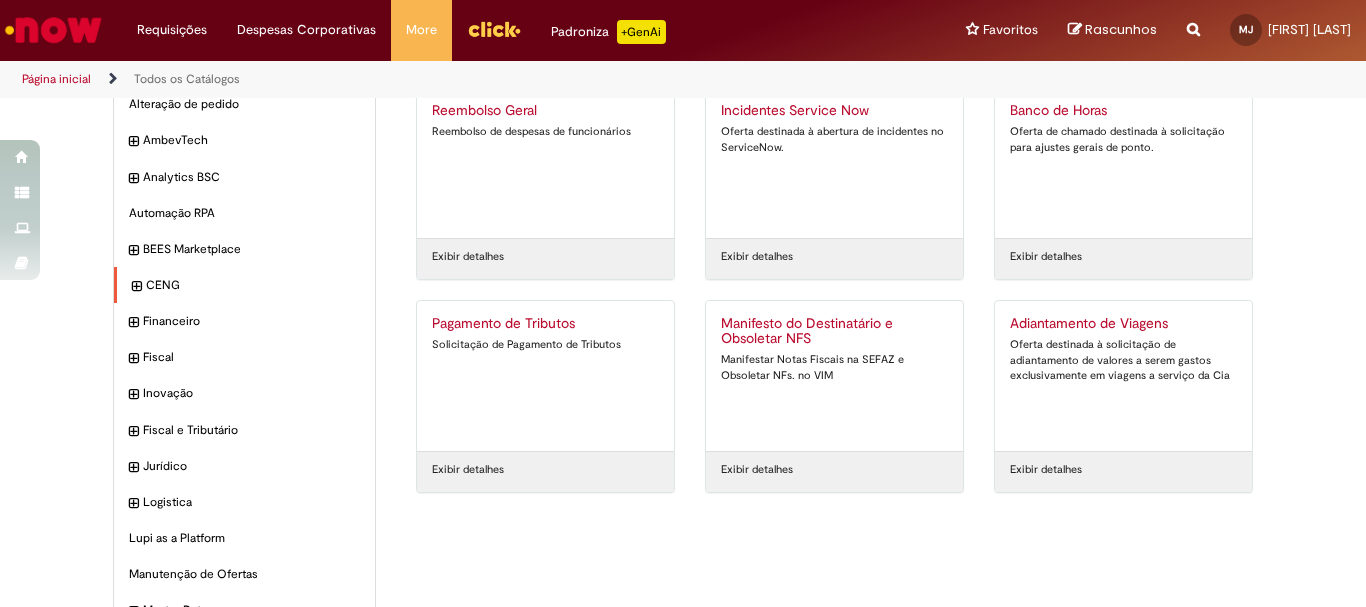 scroll, scrollTop: 171, scrollLeft: 0, axis: vertical 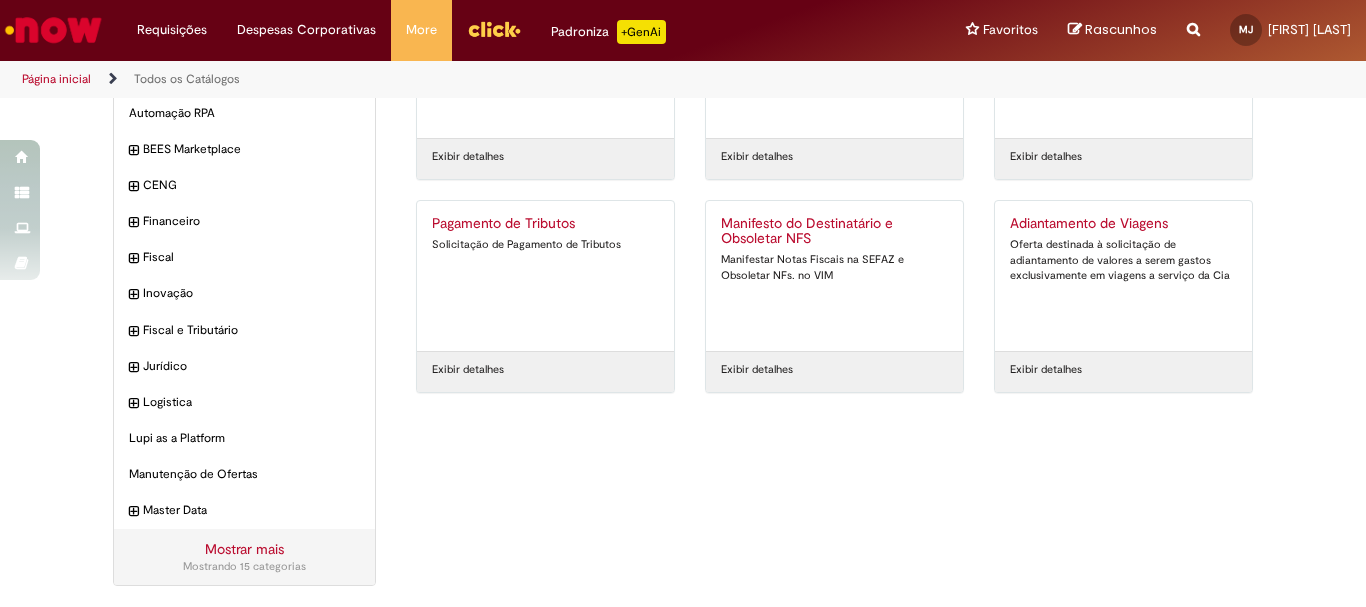 click on "Mostrar mais" at bounding box center (244, 549) 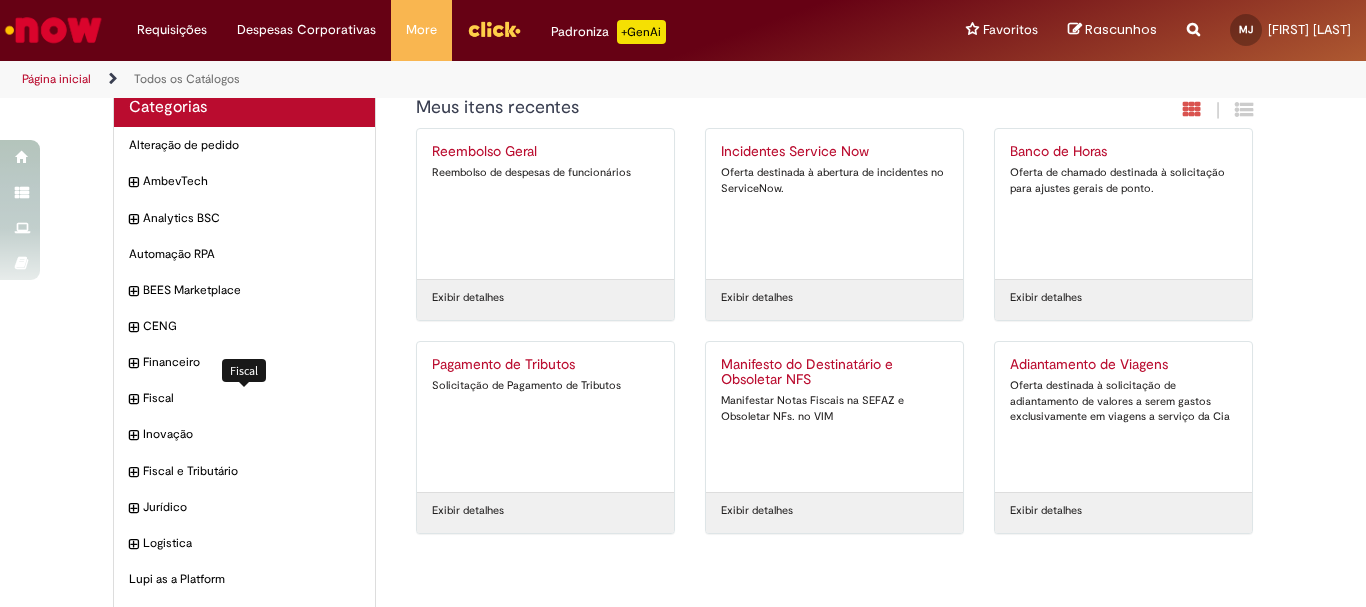 scroll, scrollTop: 0, scrollLeft: 0, axis: both 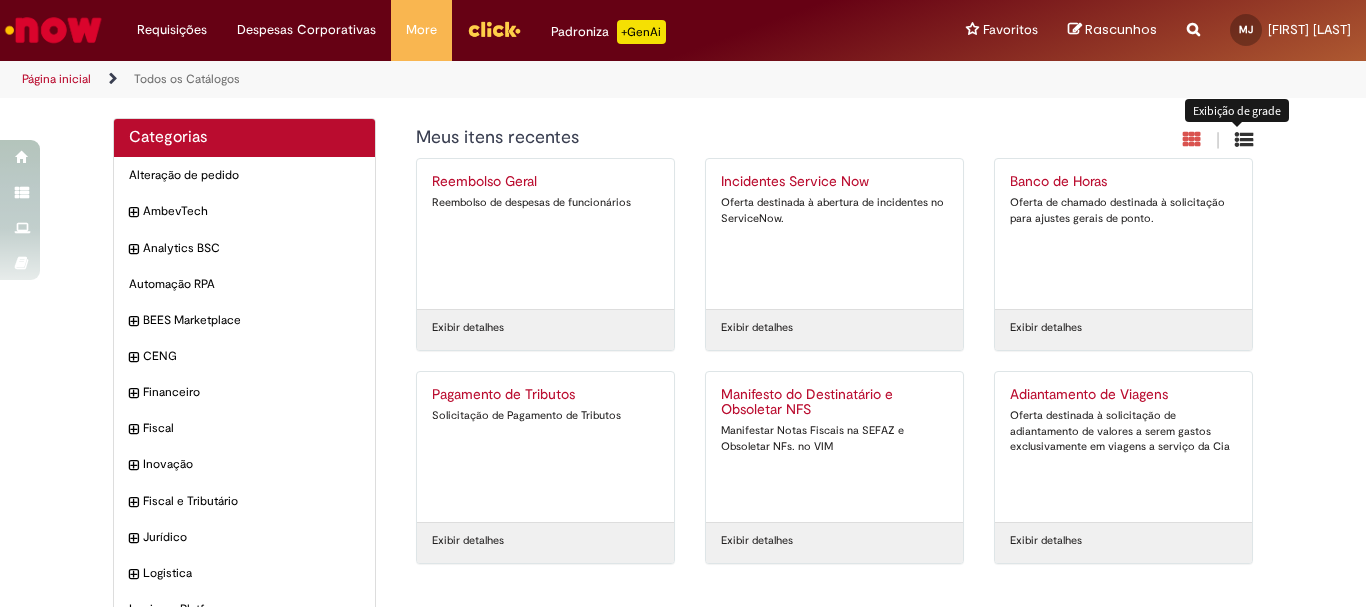click at bounding box center (1244, 139) 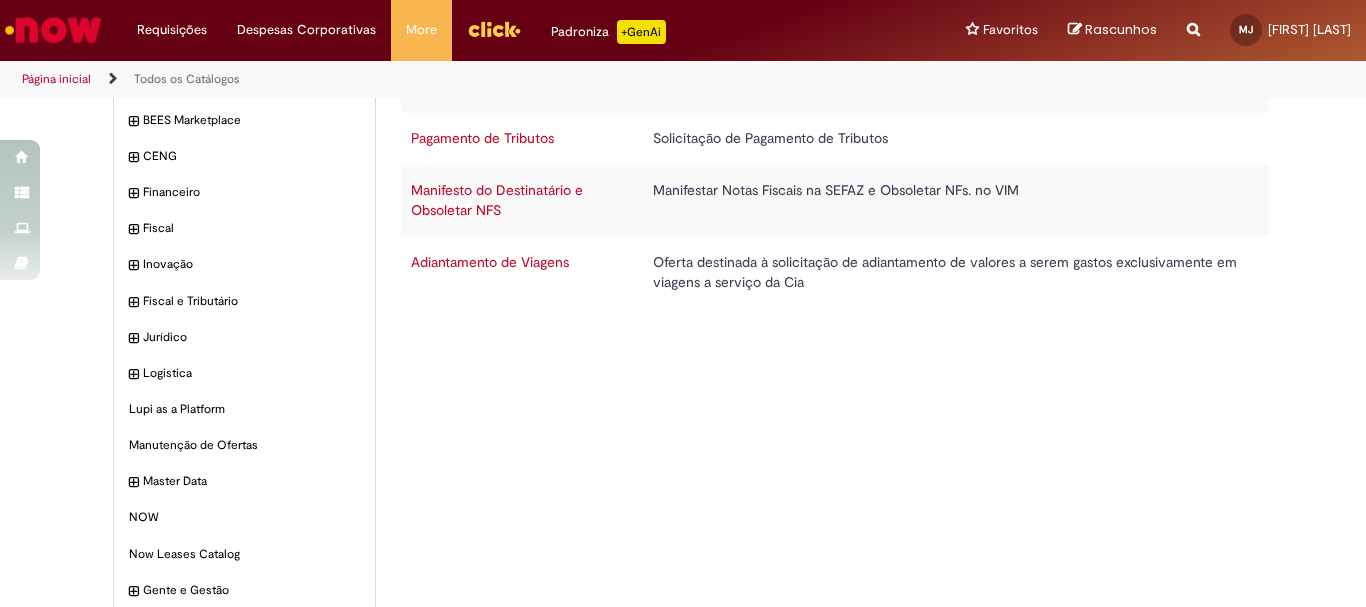scroll, scrollTop: 0, scrollLeft: 0, axis: both 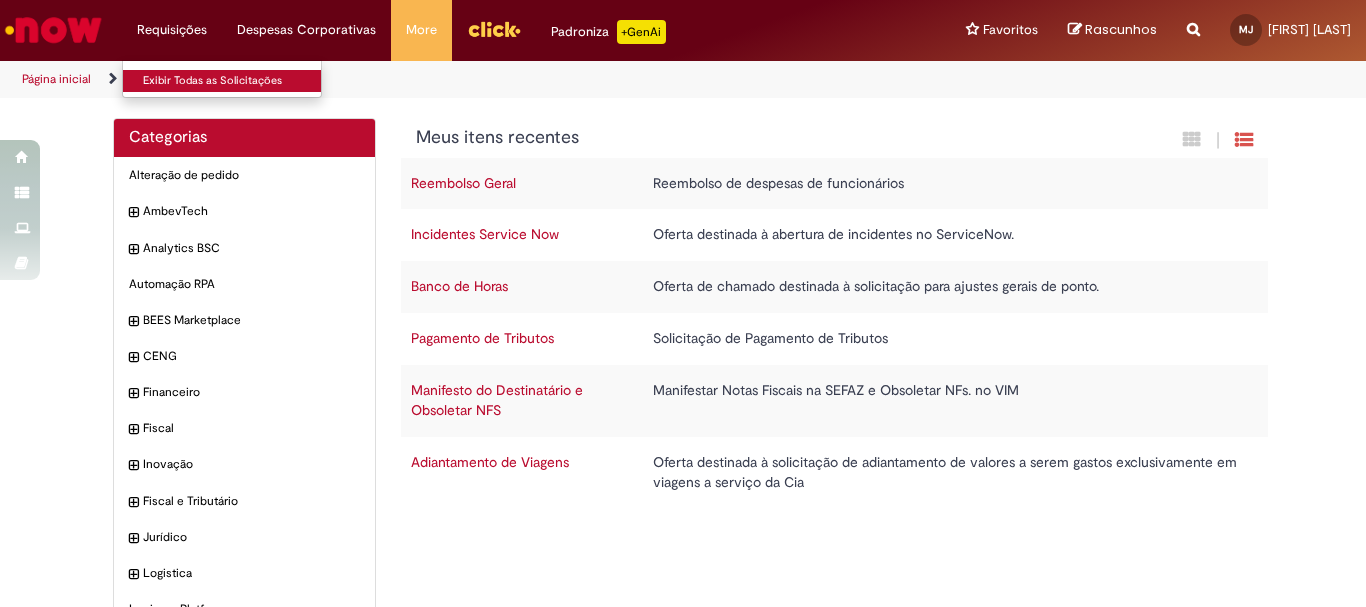click on "Exibir Todas as Solicitações" at bounding box center (233, 81) 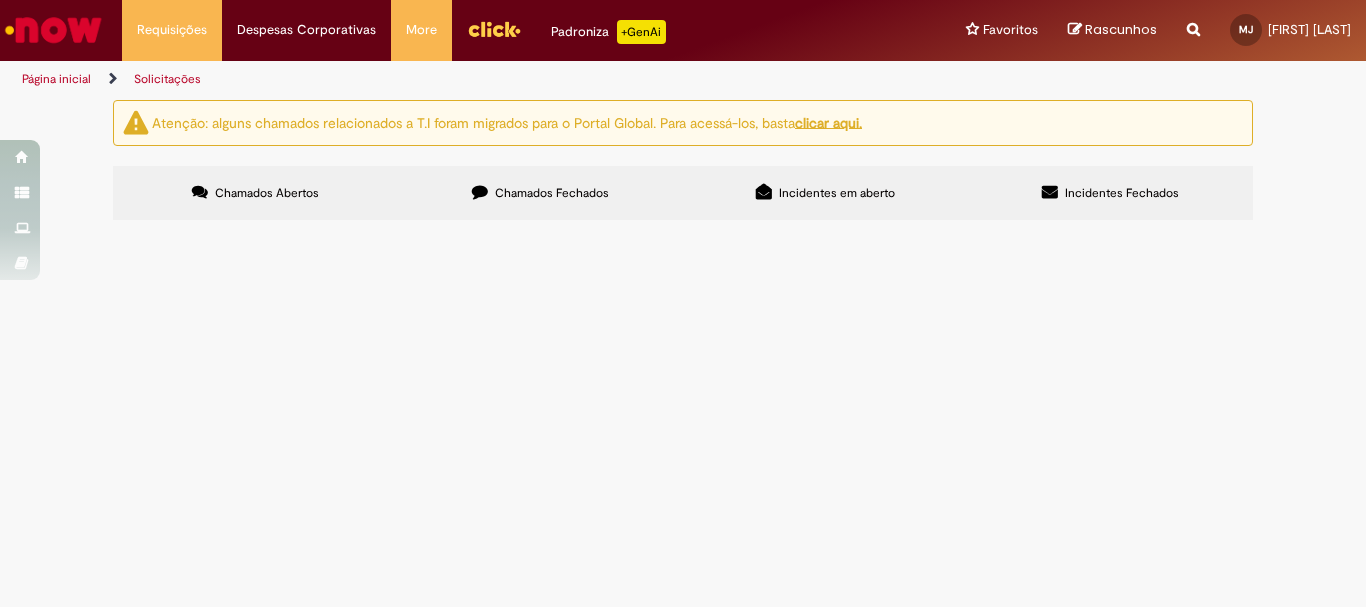 click on "Página inicial" at bounding box center [56, 79] 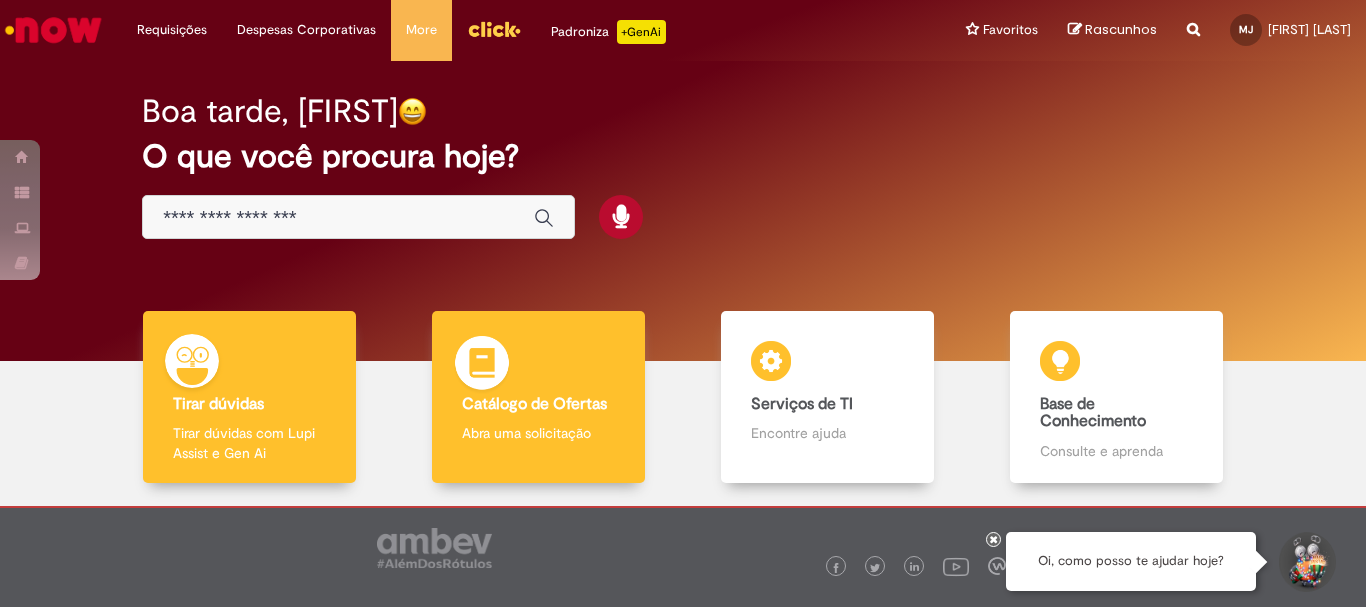 click on "Catálogo de Ofertas
Catálogo de Ofertas
Abra uma solicitação" at bounding box center [538, 397] 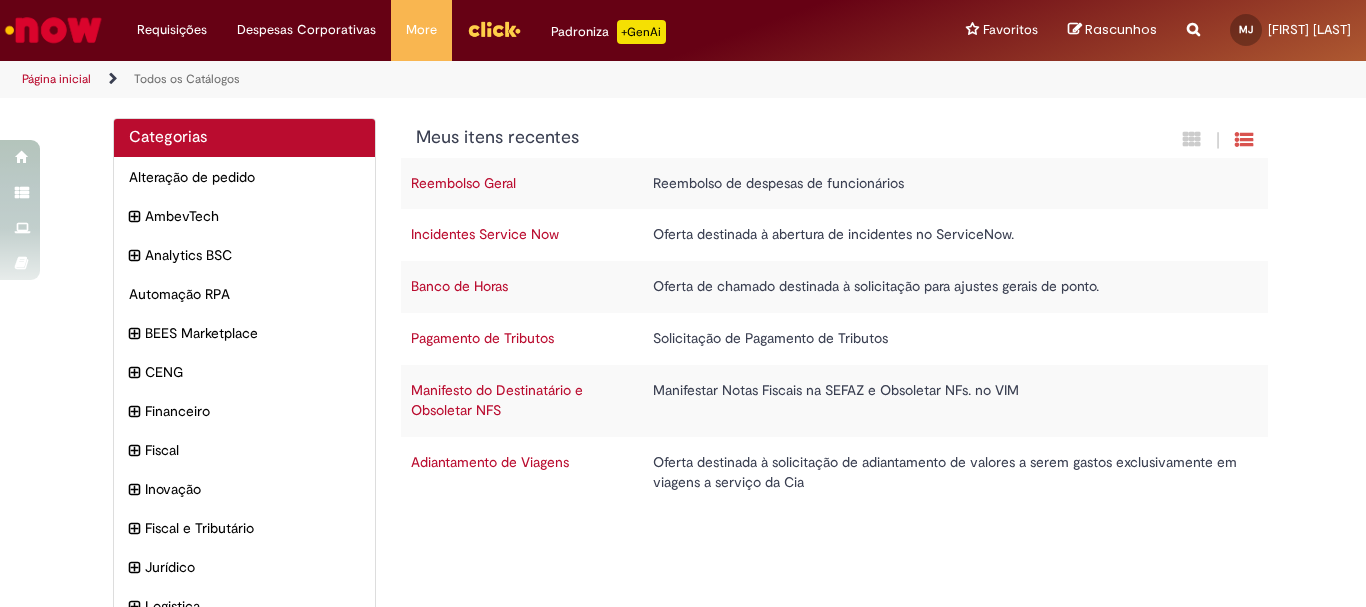 click at bounding box center [1193, 18] 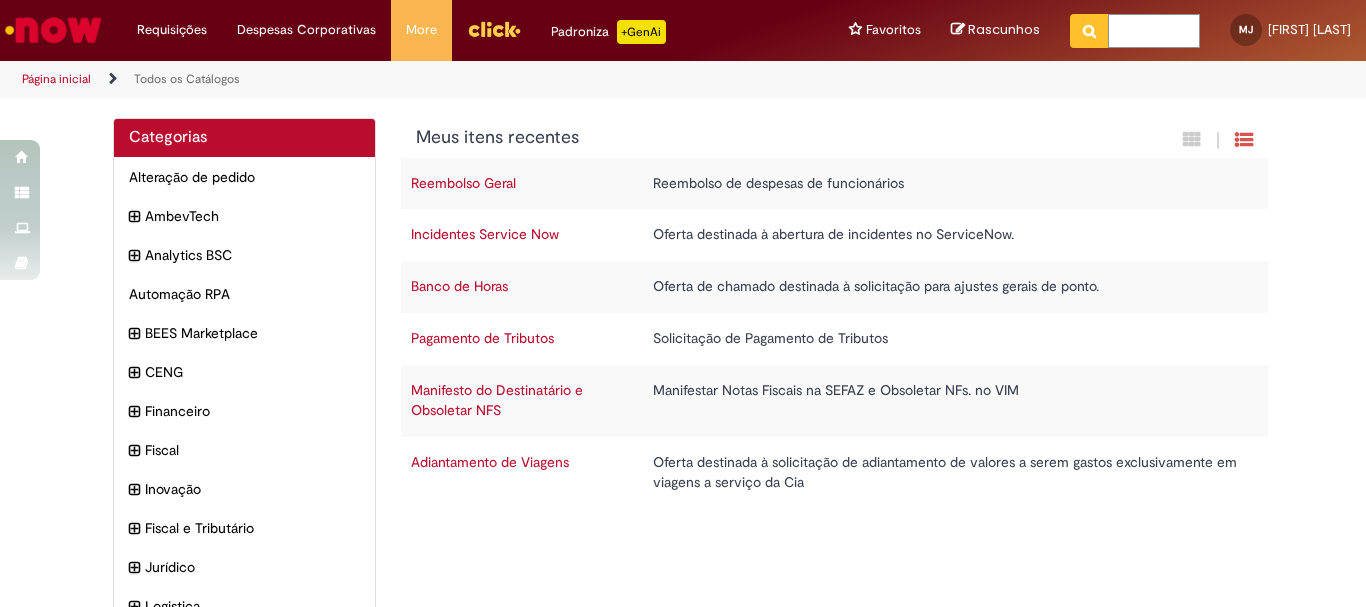 click at bounding box center [1154, 31] 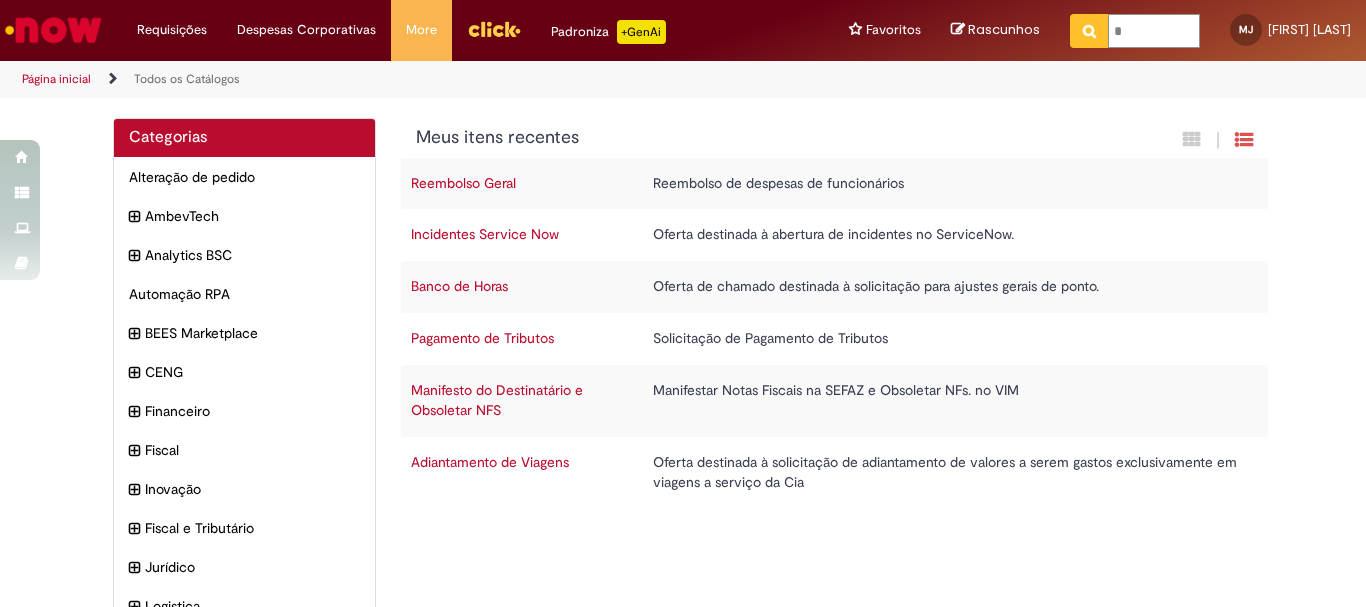 type on "**" 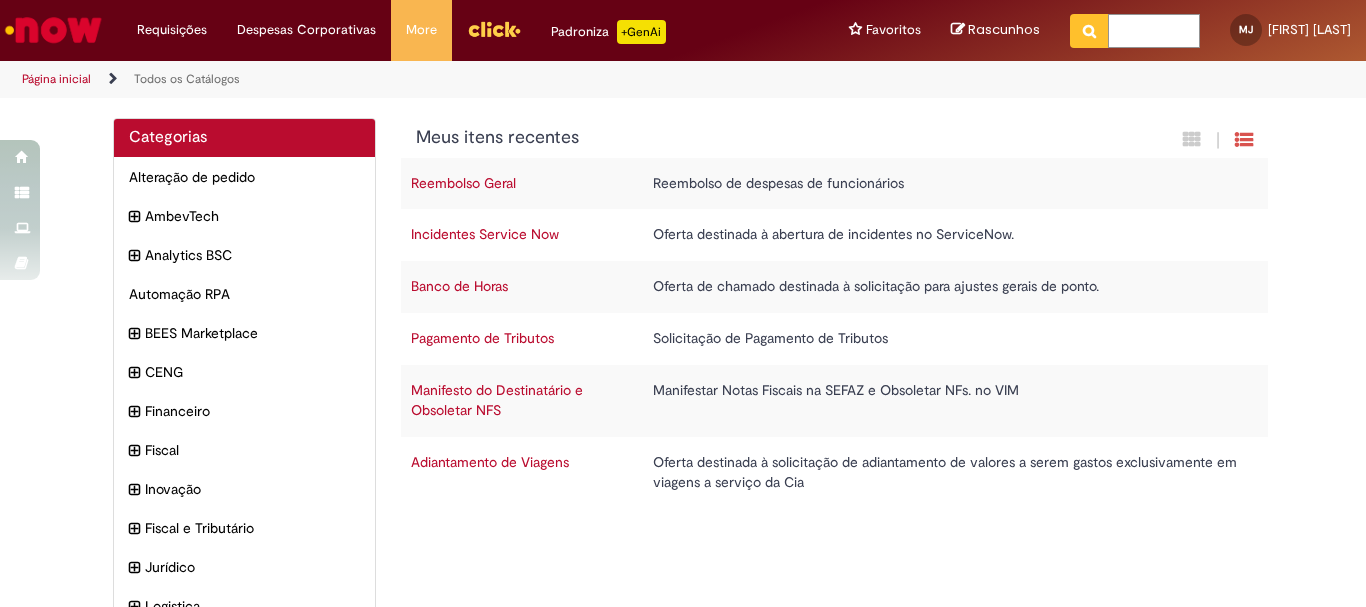 click at bounding box center [1154, 31] 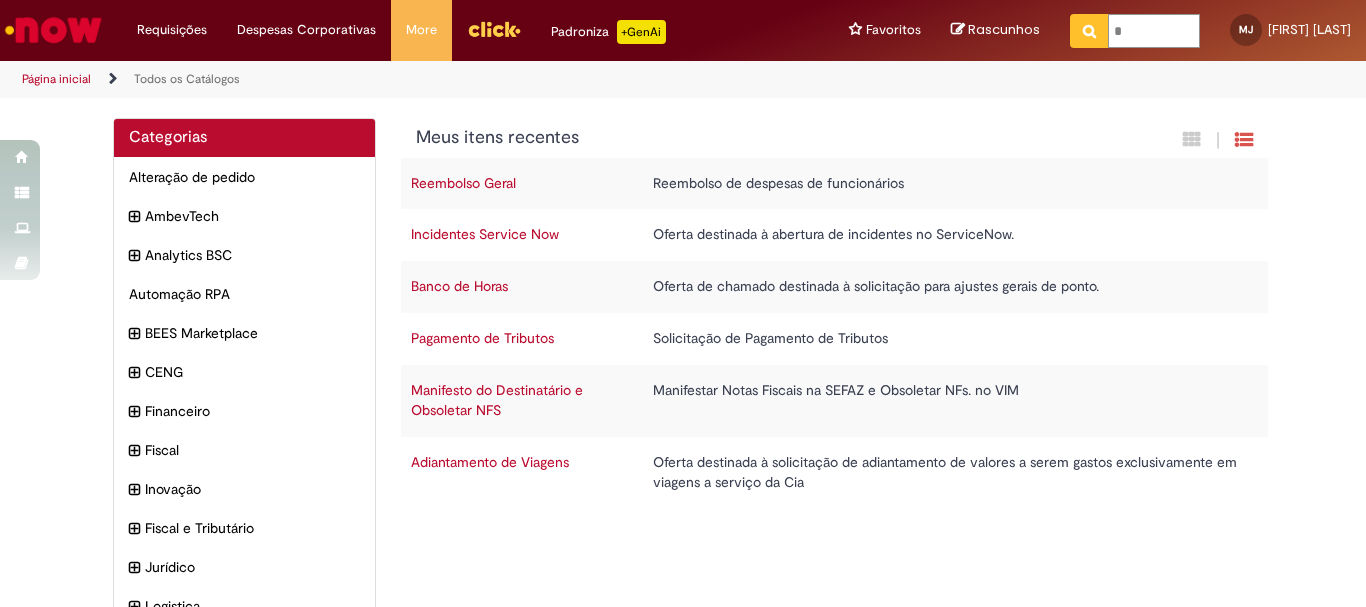 type on "**" 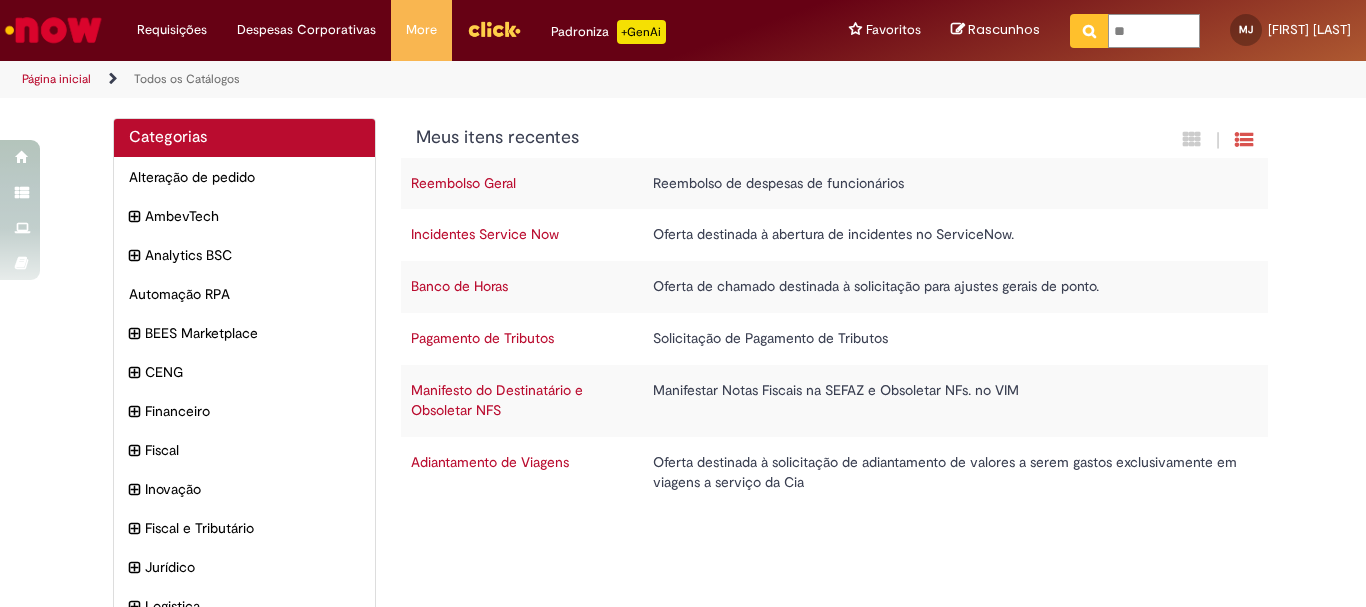 click at bounding box center [1089, 31] 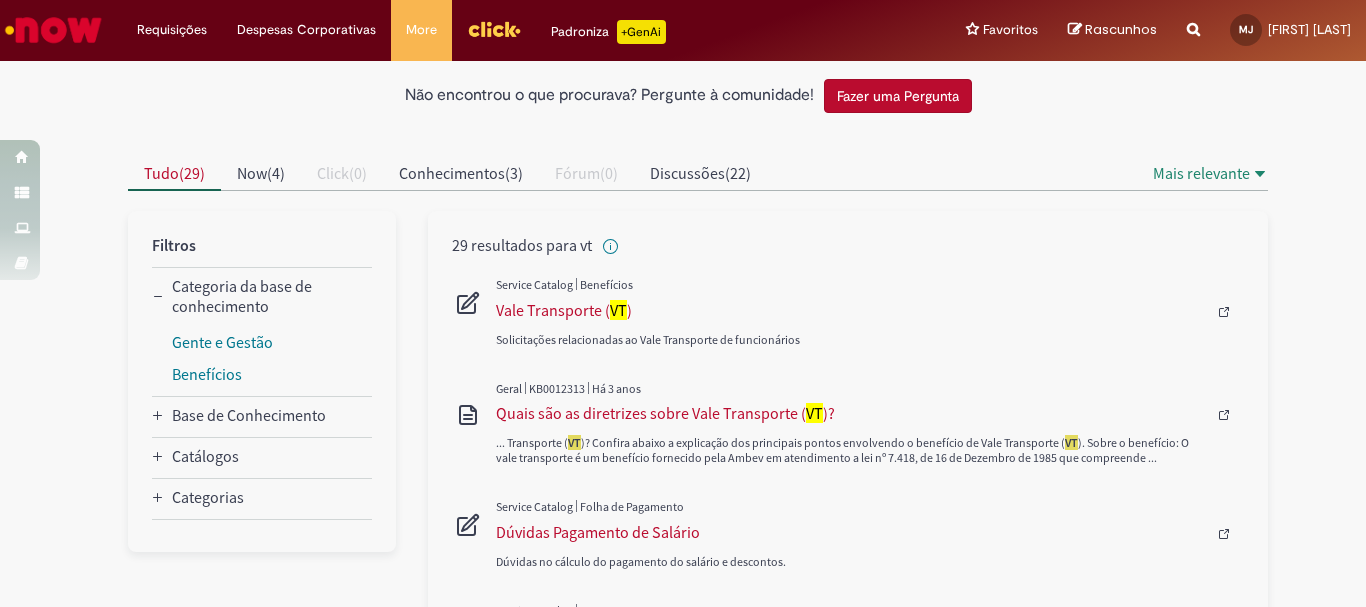 scroll, scrollTop: 200, scrollLeft: 0, axis: vertical 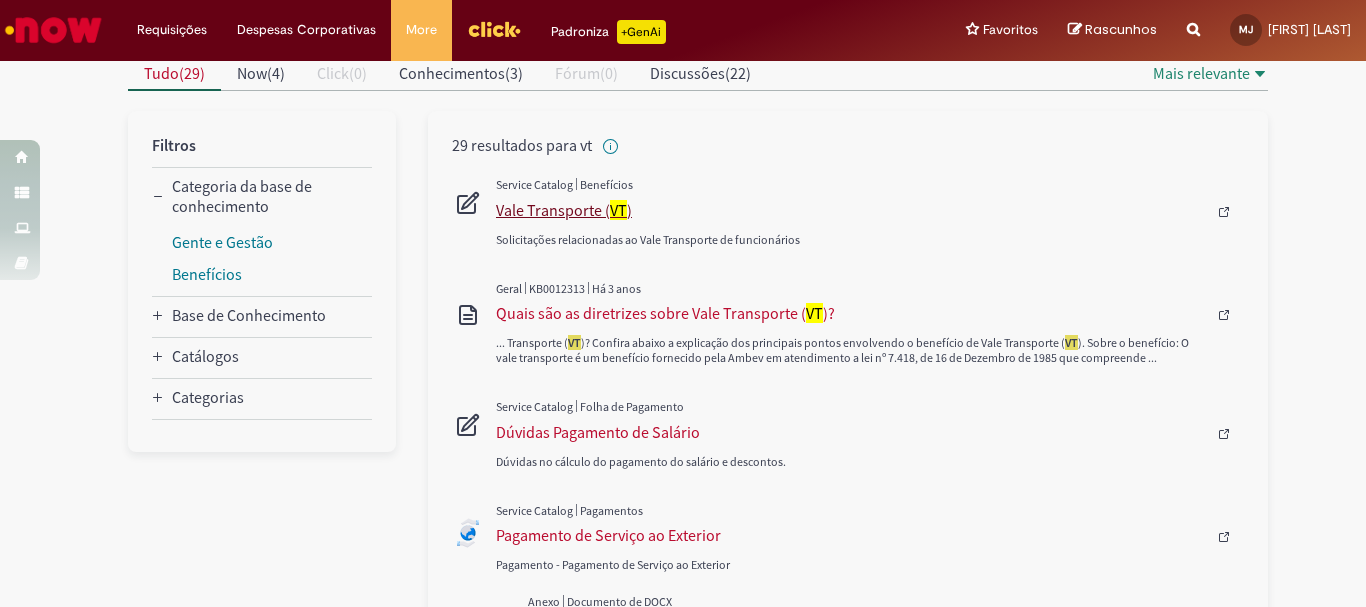 click on "Vale Transporte ( VT )" at bounding box center [851, 210] 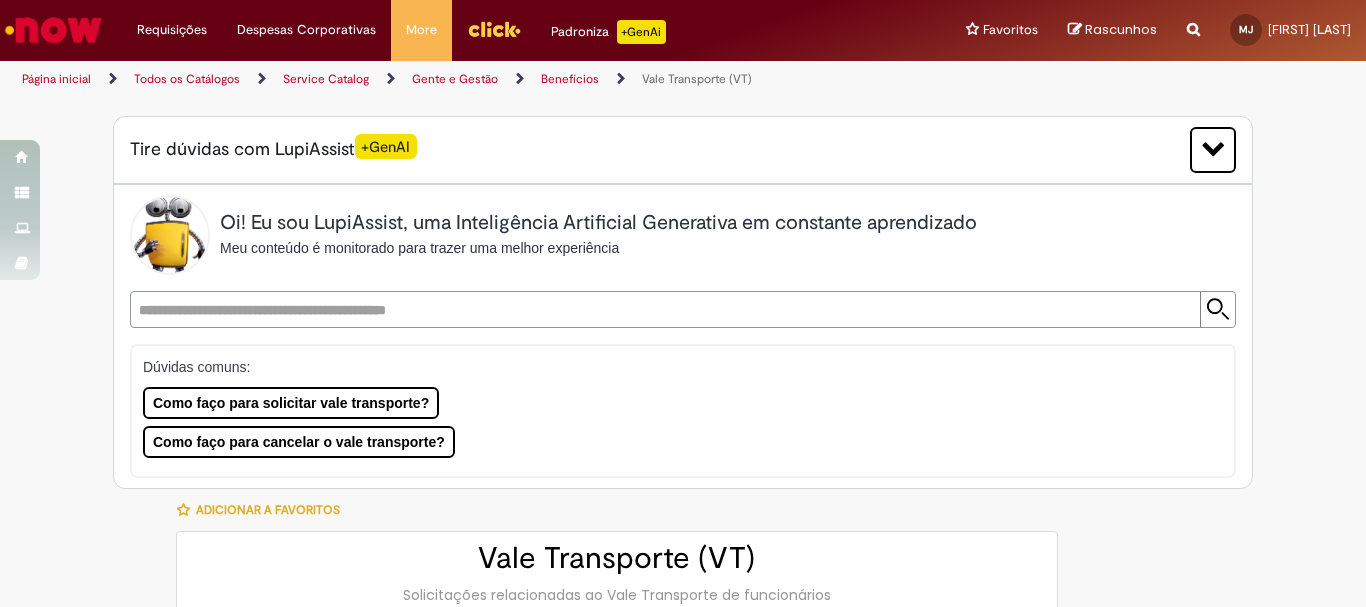 type on "********" 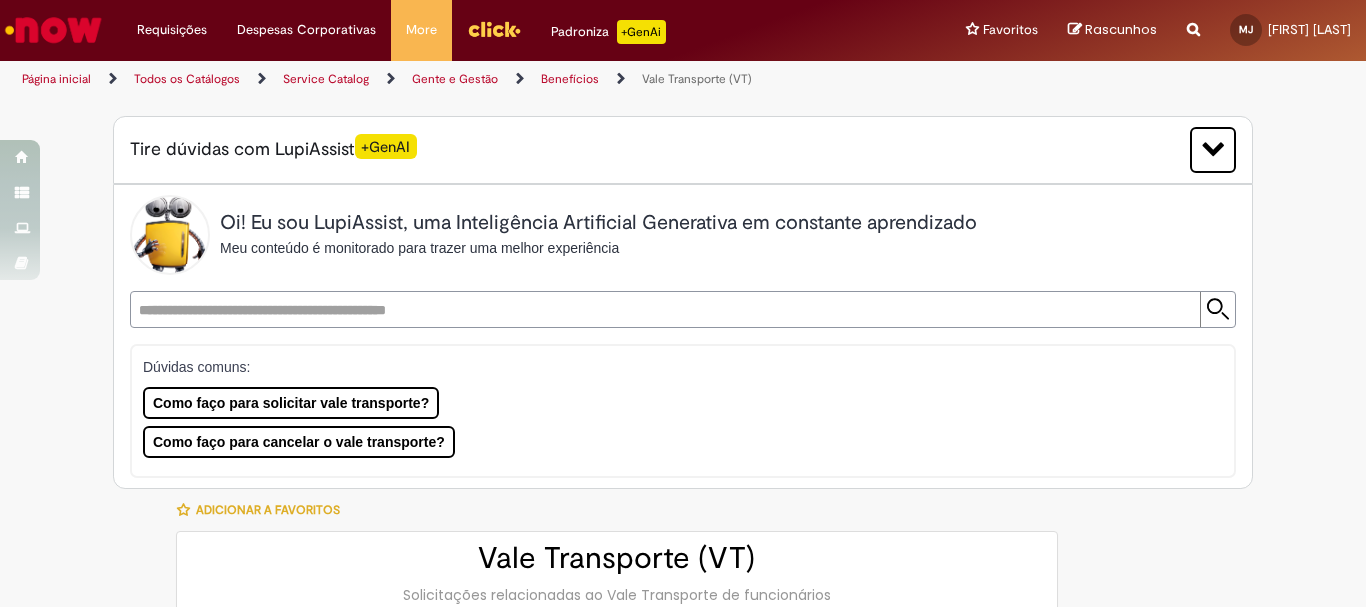 type on "**********" 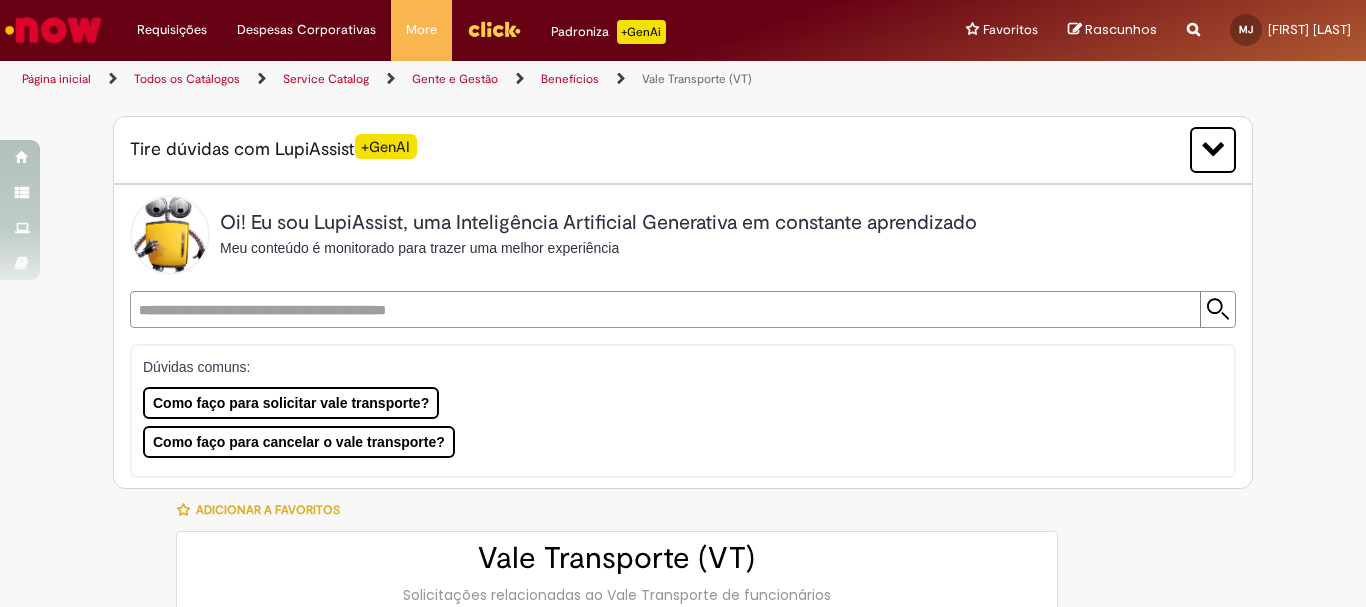 type on "**********" 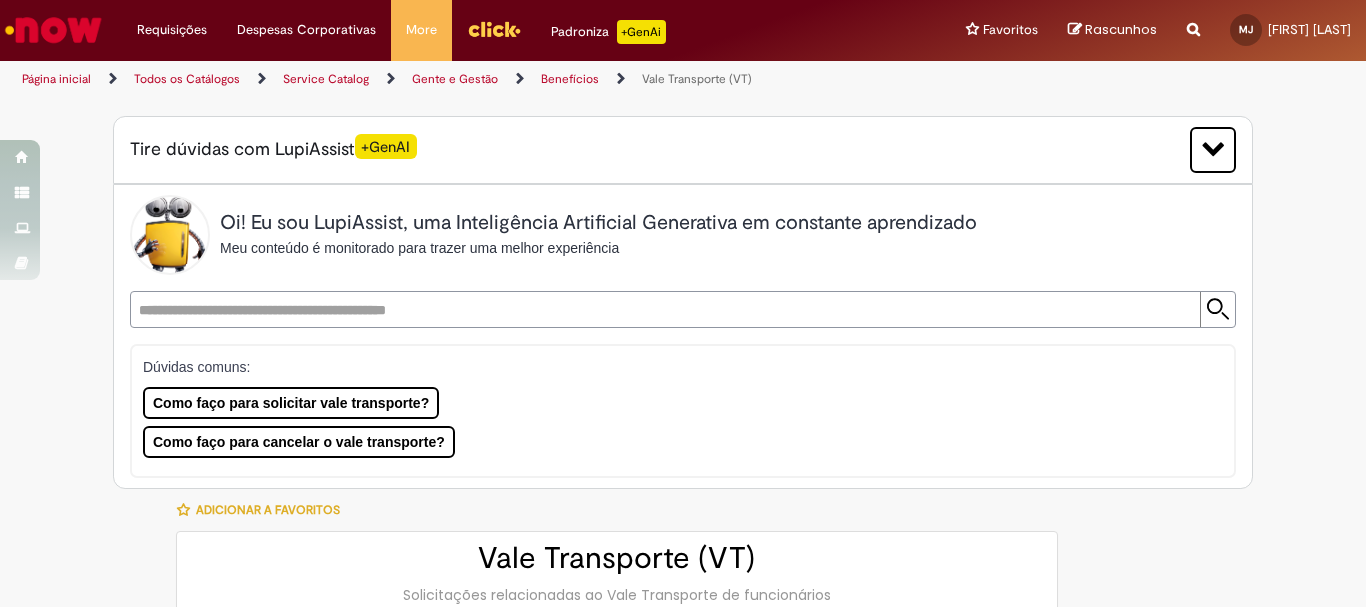 type on "**********" 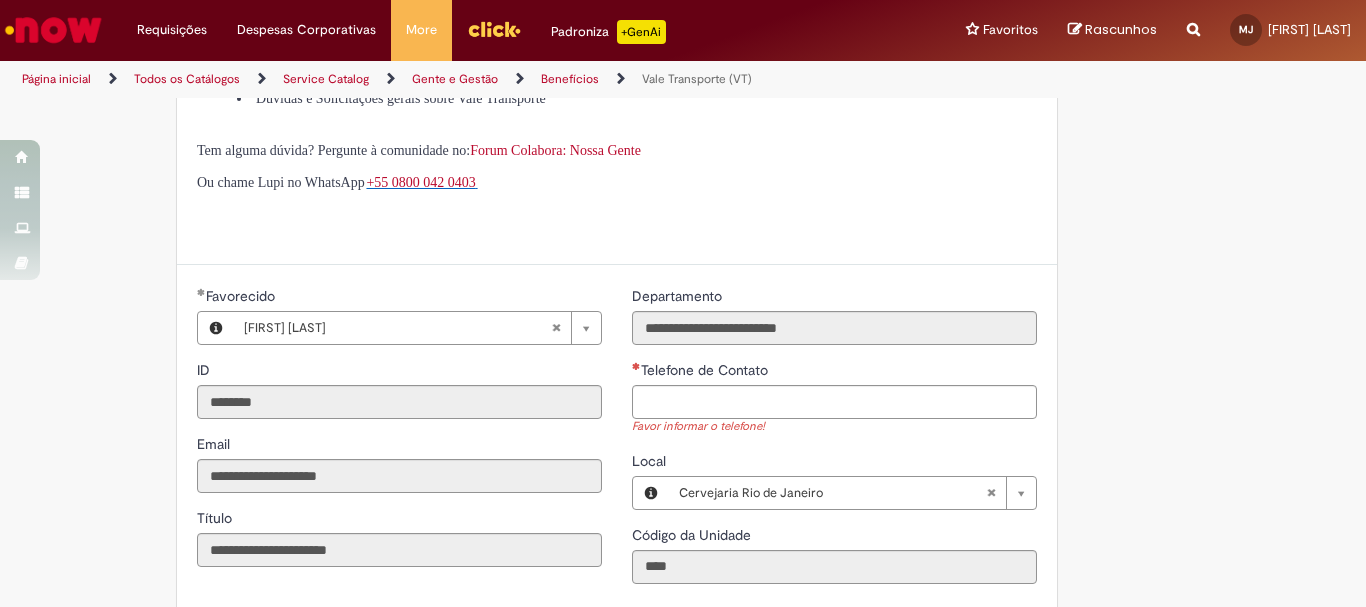 scroll, scrollTop: 700, scrollLeft: 0, axis: vertical 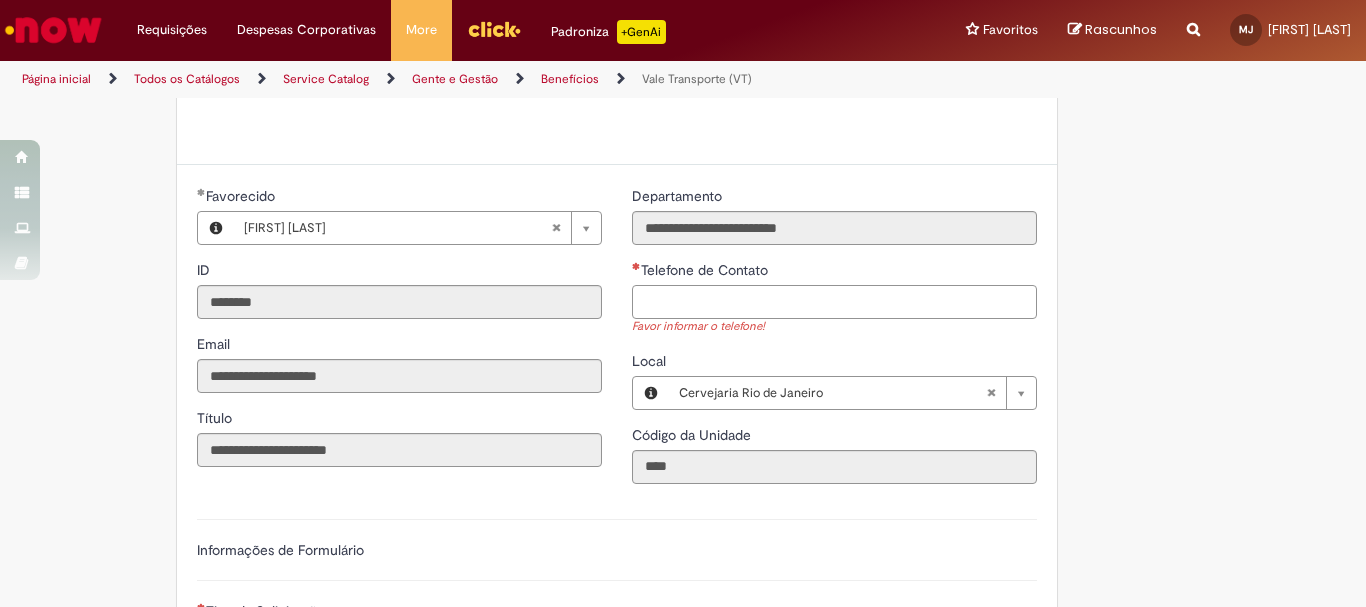click on "Telefone de Contato" at bounding box center [834, 302] 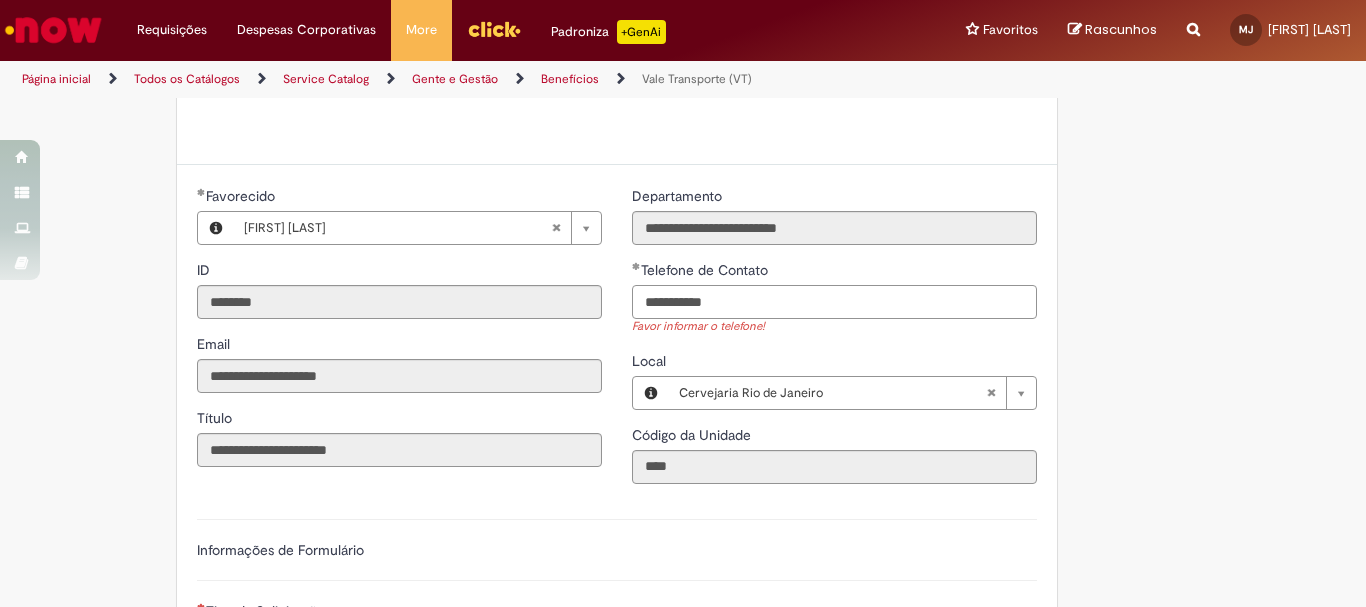 scroll, scrollTop: 991, scrollLeft: 0, axis: vertical 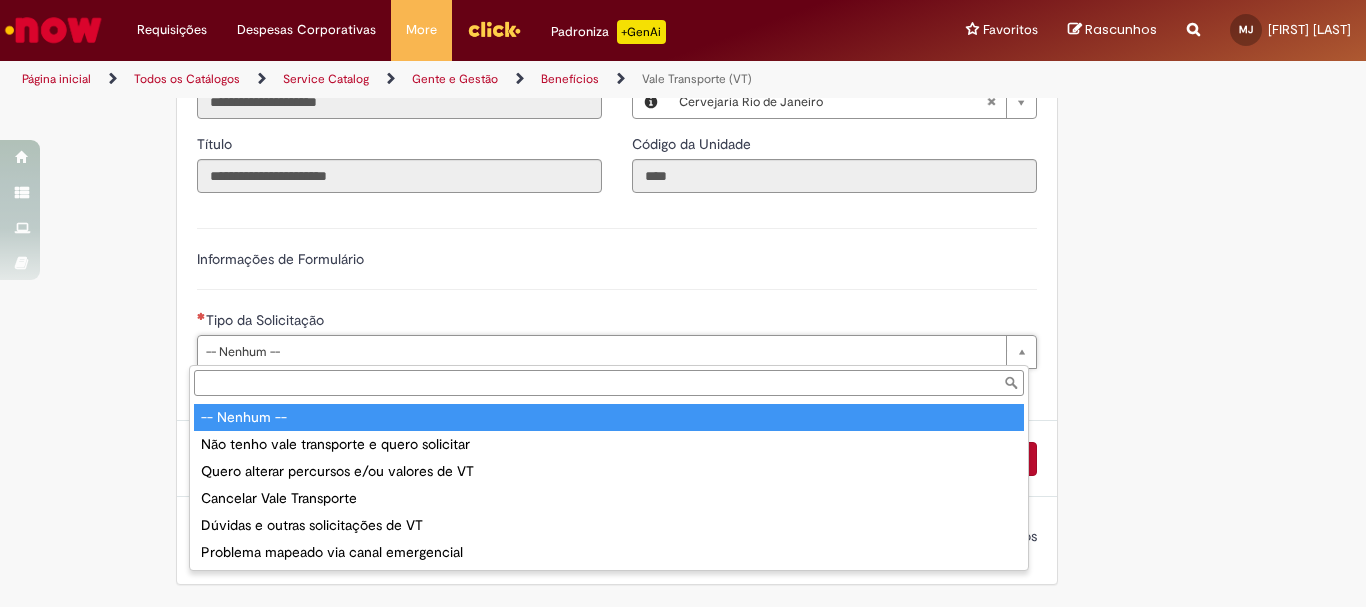 type on "**********" 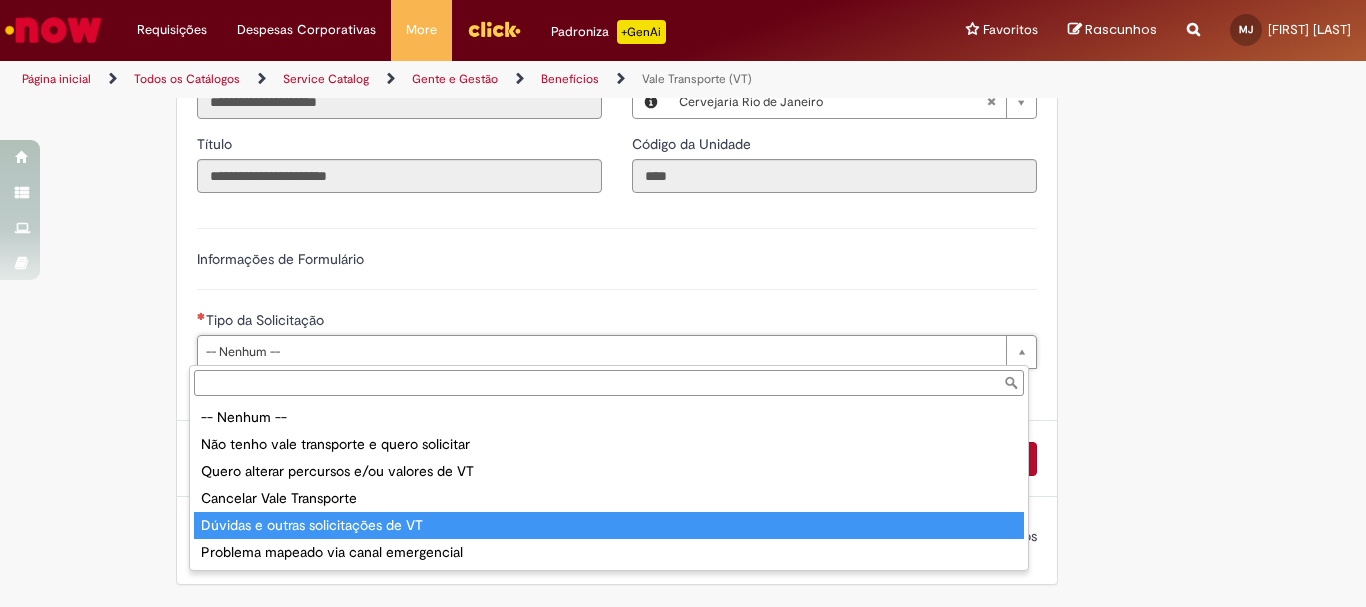 type on "**********" 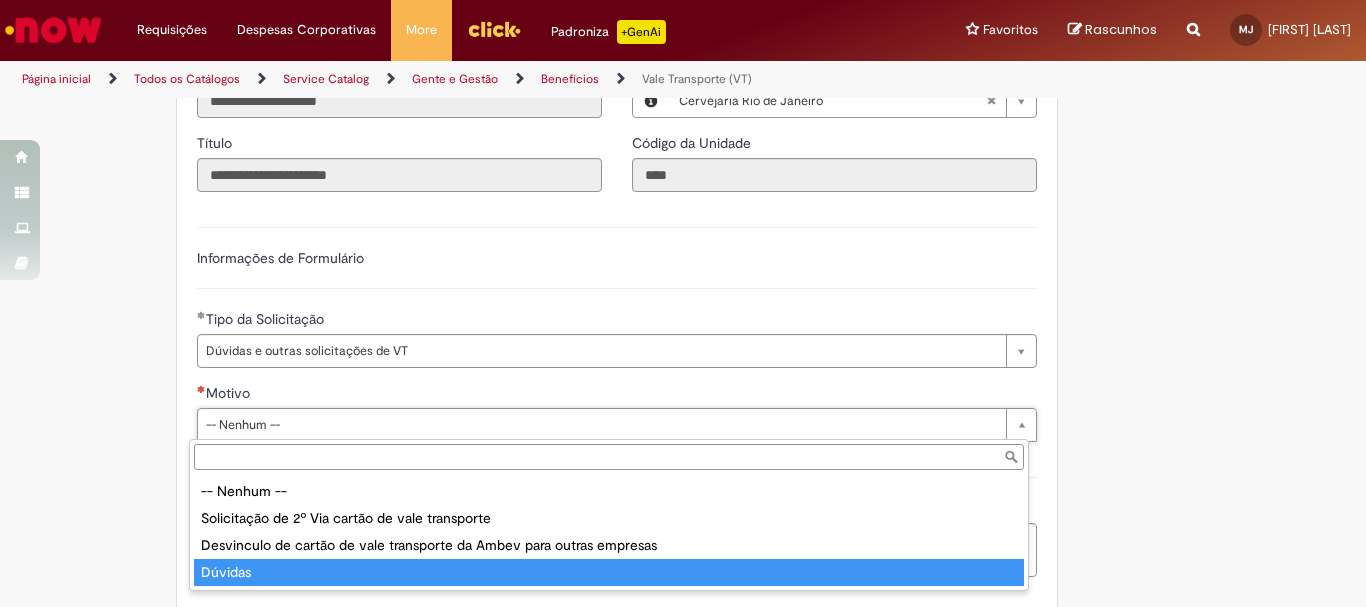 drag, startPoint x: 284, startPoint y: 581, endPoint x: 282, endPoint y: 571, distance: 10.198039 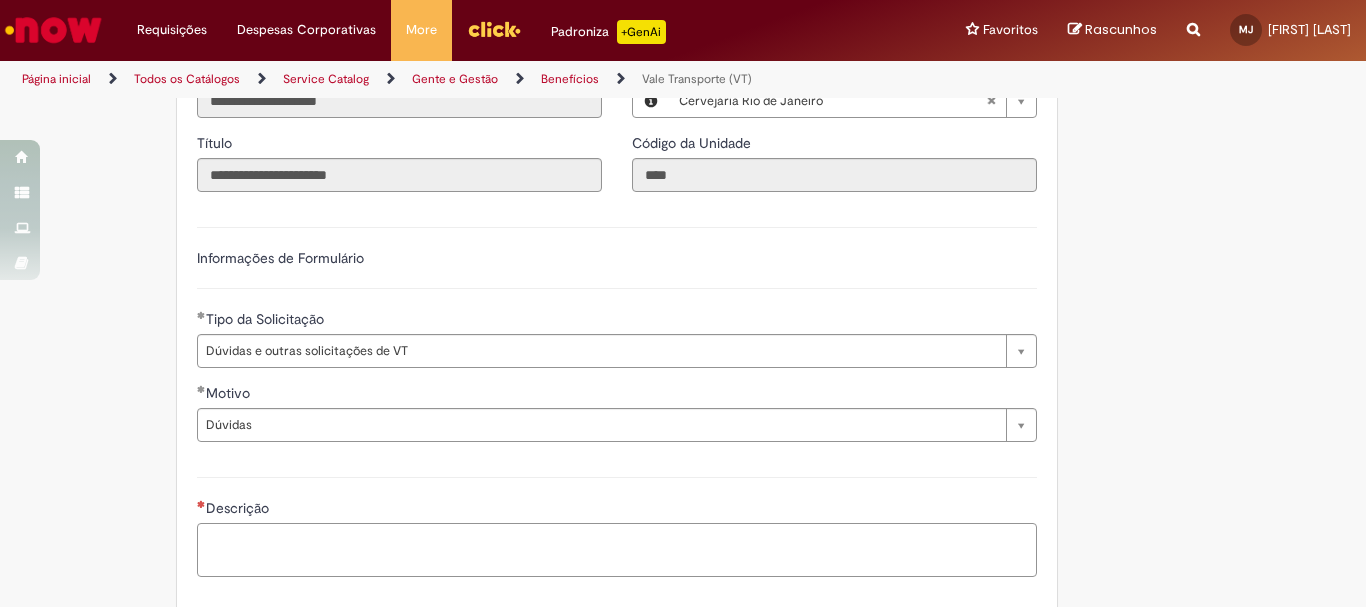 click on "Descrição" at bounding box center [617, 550] 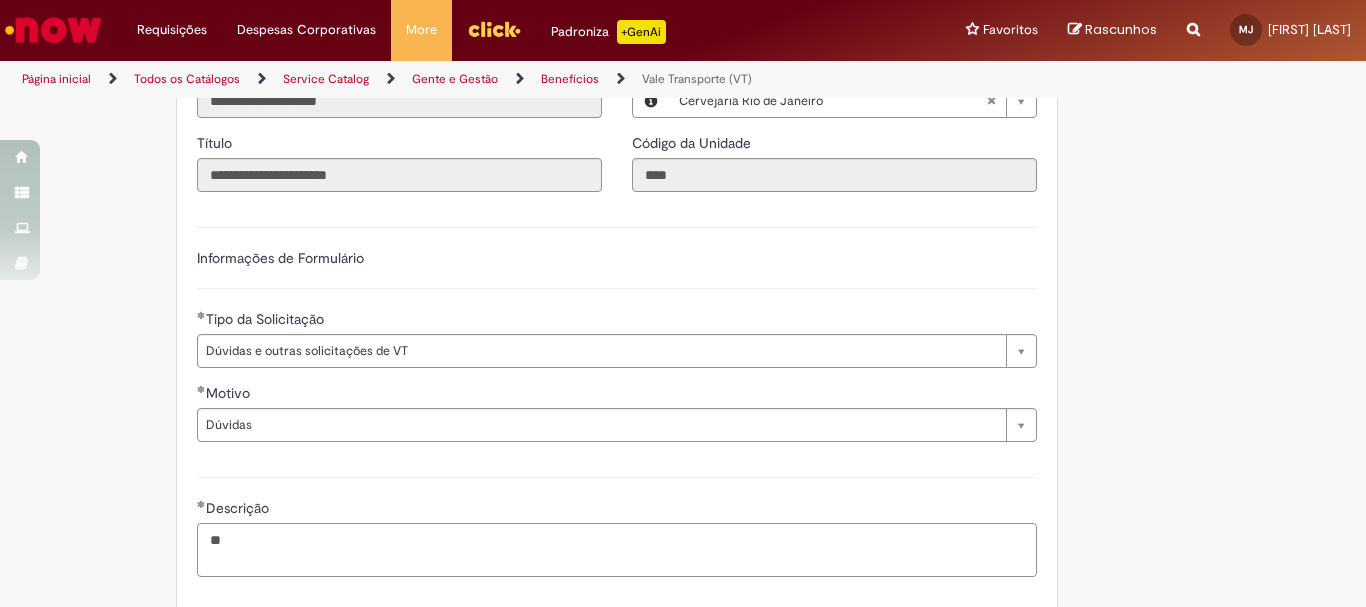 type on "*" 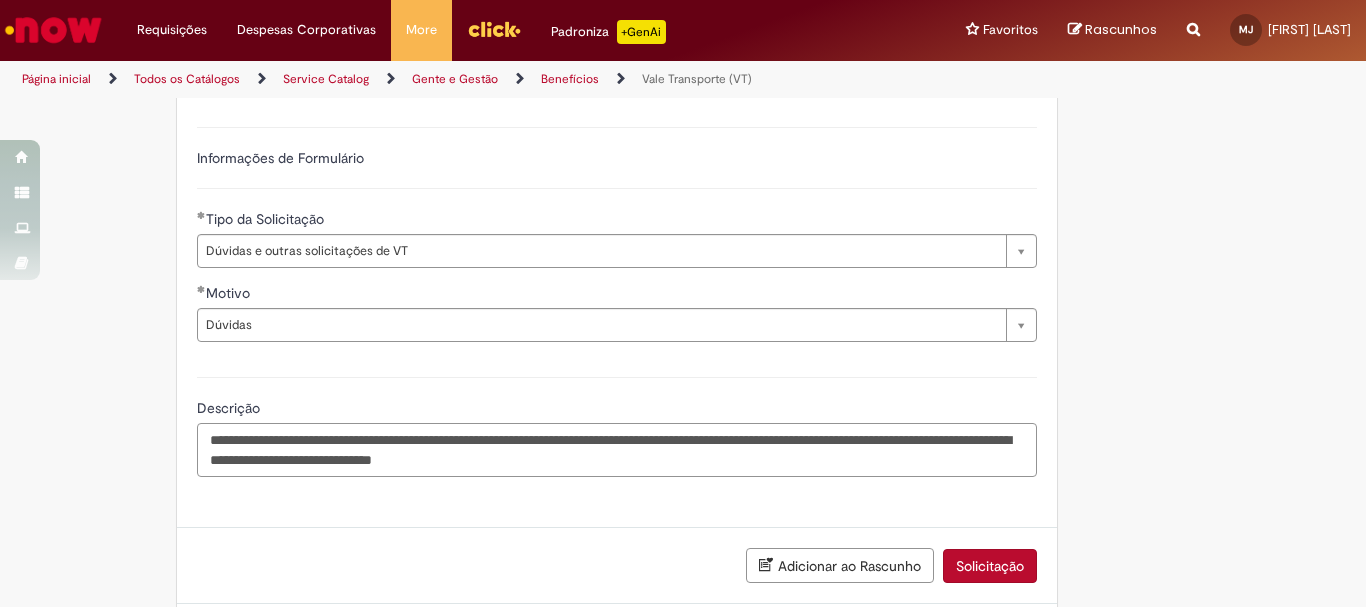 scroll, scrollTop: 1183, scrollLeft: 0, axis: vertical 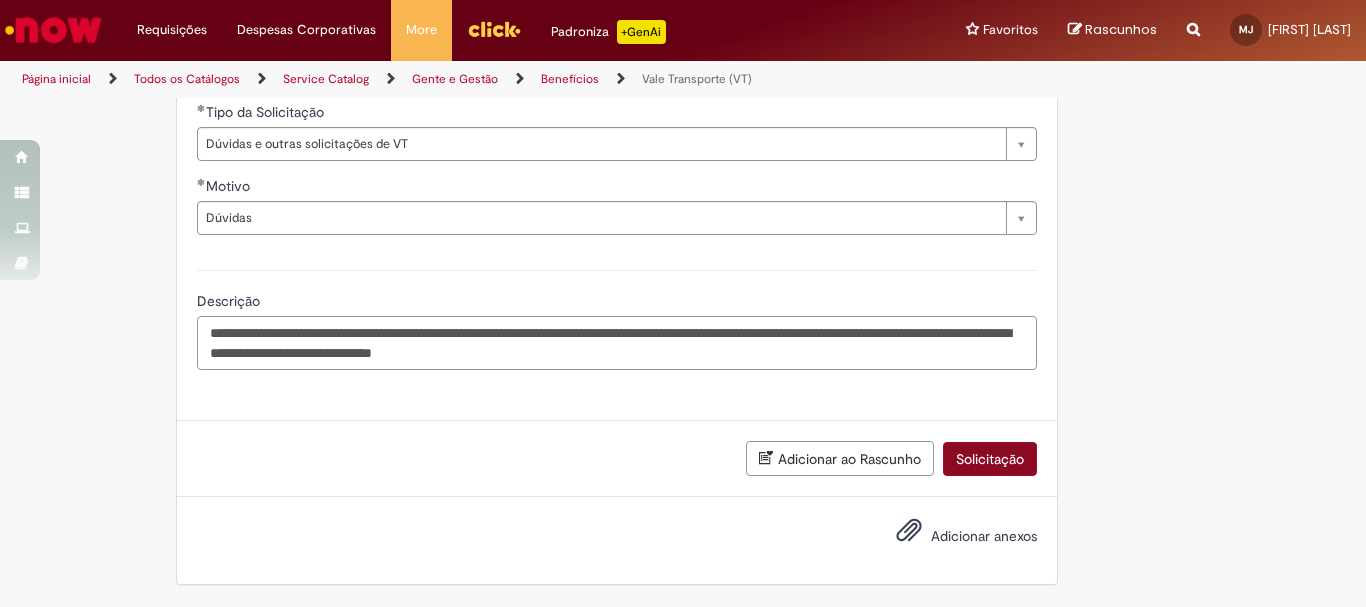 type on "**********" 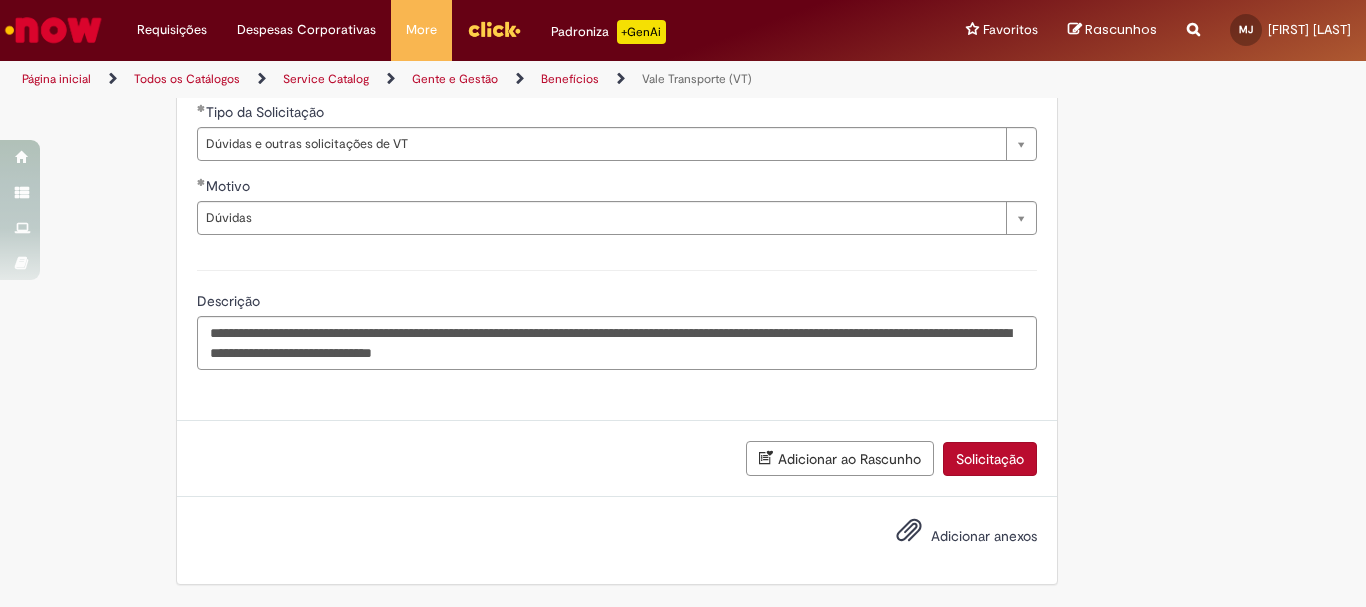 click on "Solicitação" at bounding box center [990, 459] 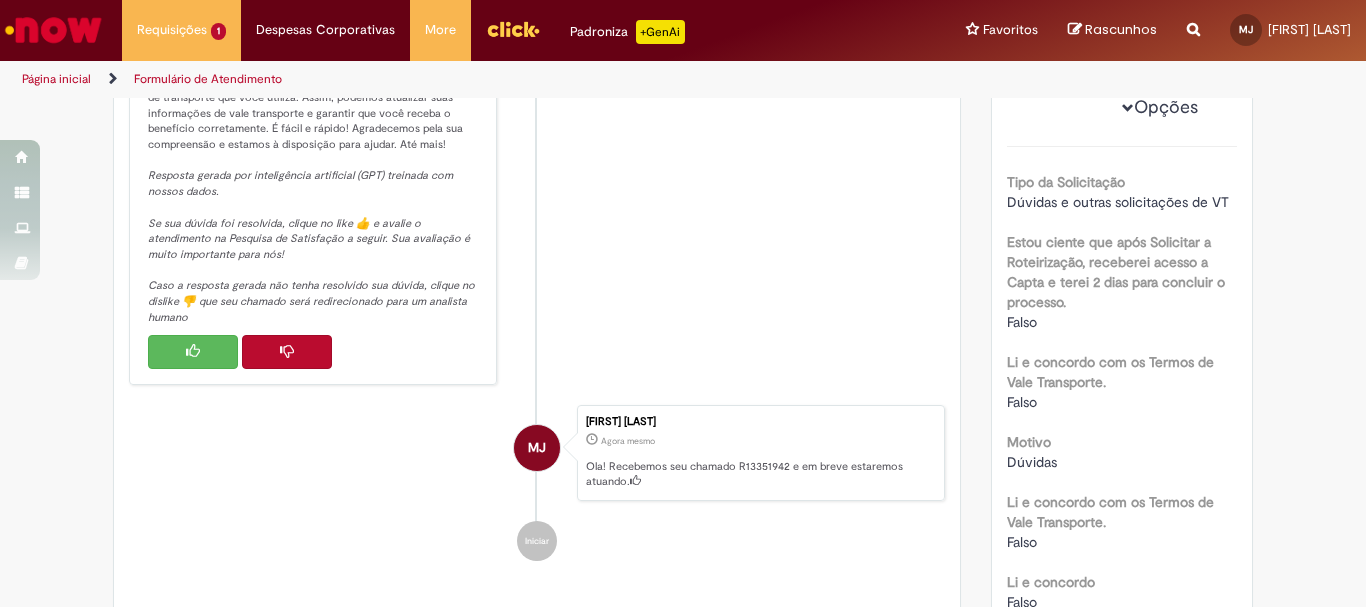 scroll, scrollTop: 300, scrollLeft: 0, axis: vertical 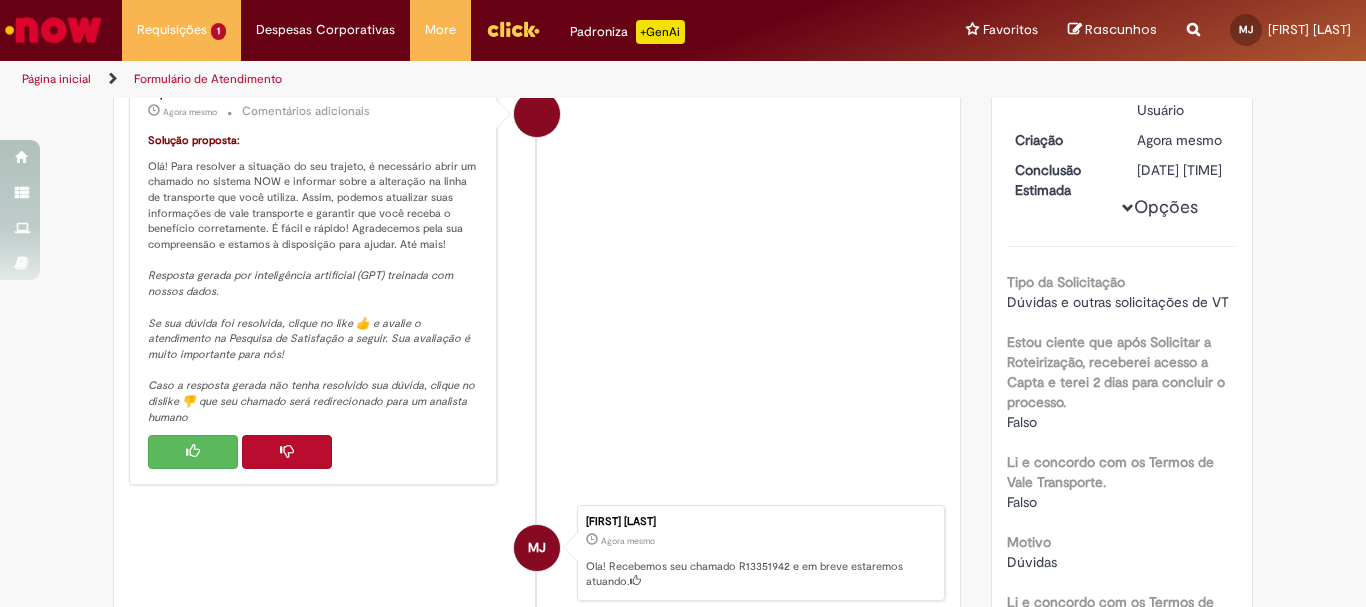 click at bounding box center (287, 452) 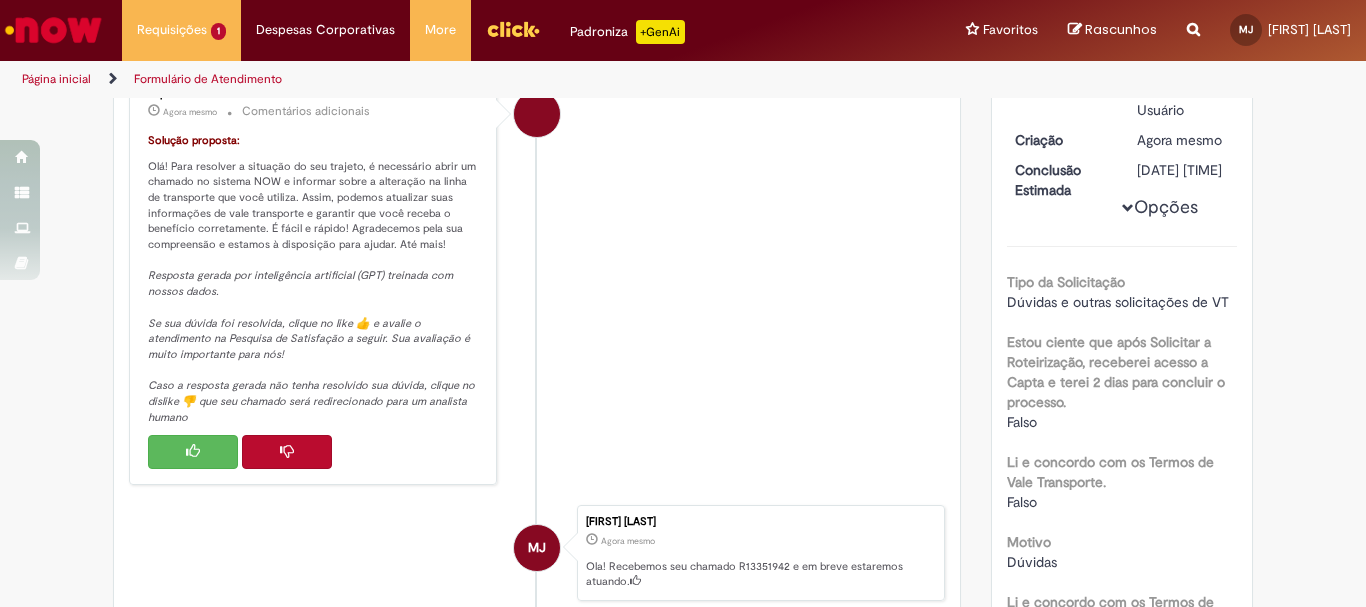 click at bounding box center [287, 452] 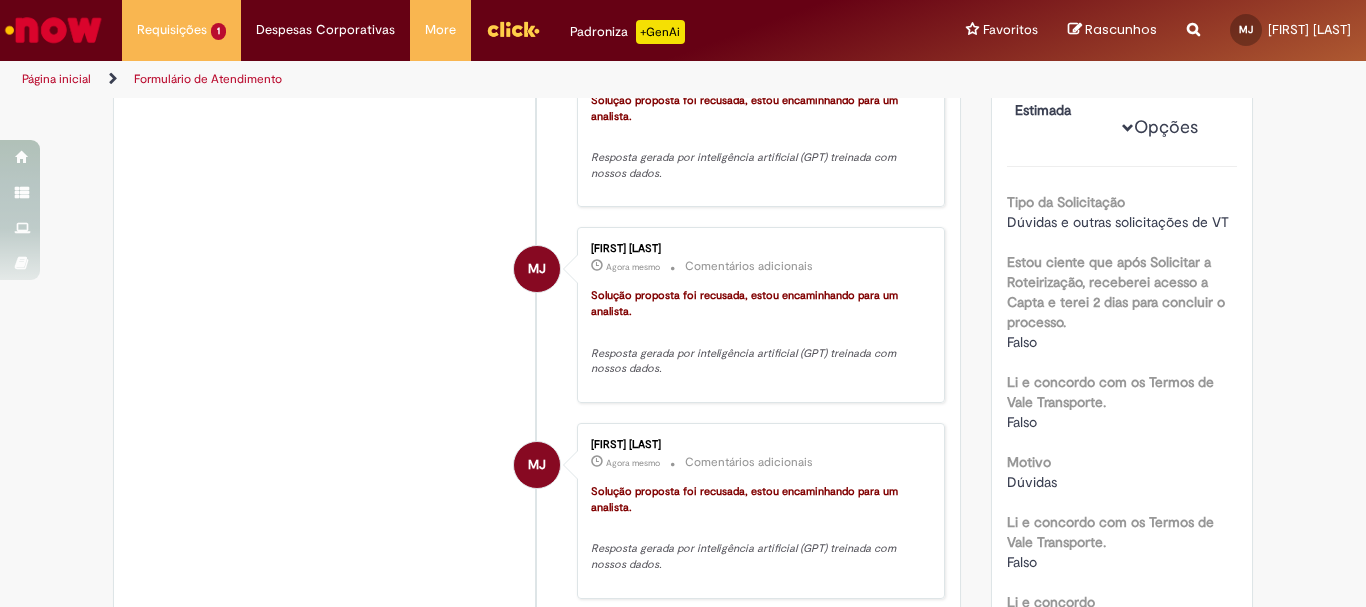 scroll, scrollTop: 0, scrollLeft: 0, axis: both 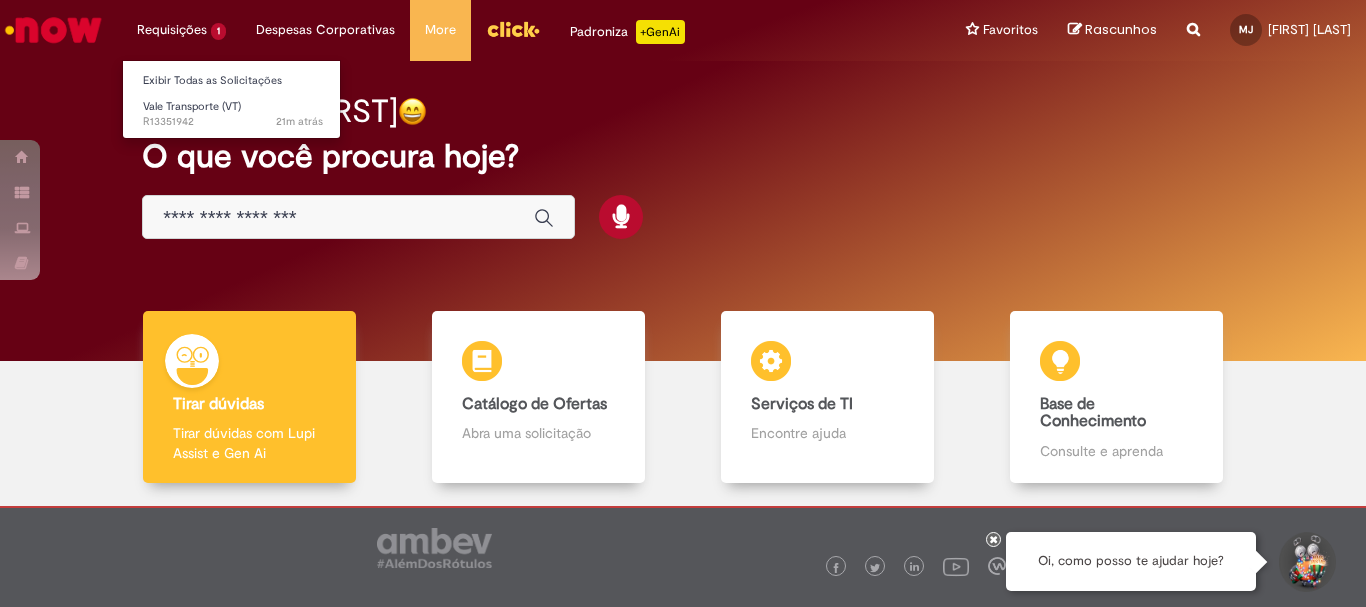 click on "Requisições   1
Exibir Todas as Solicitações
Vale Transporte (VT)
21m atrás 21 minutos atrás  R13351942" at bounding box center [181, 30] 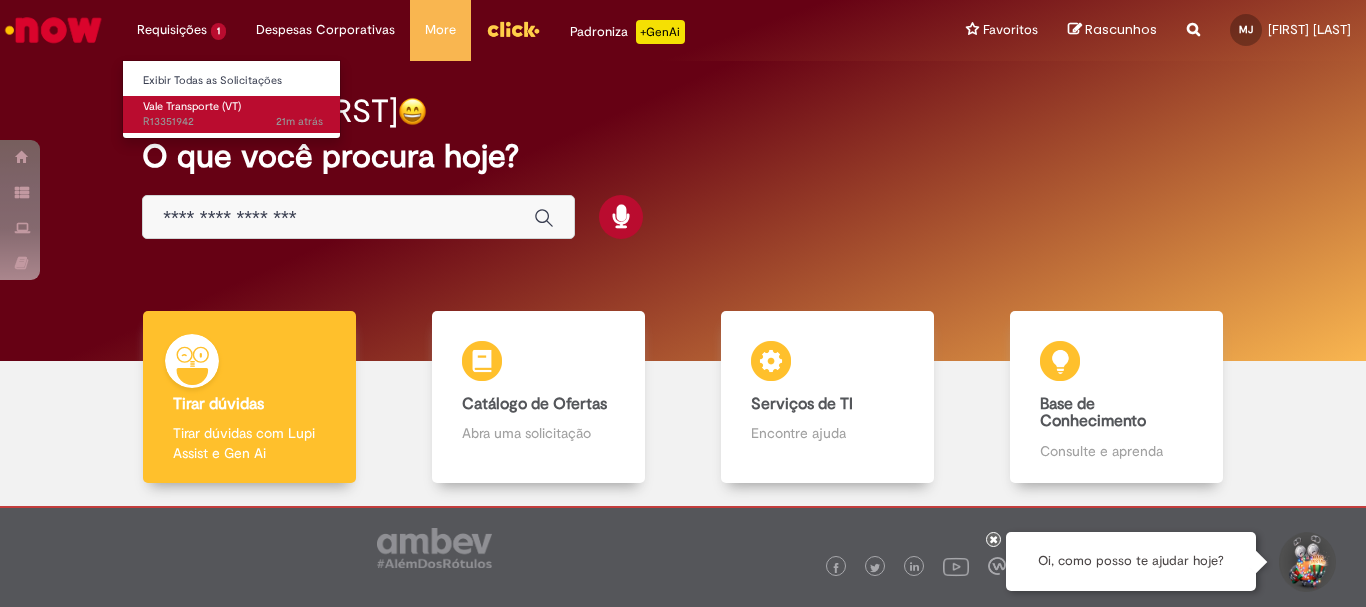 click on "21m atrás 21 minutos atrás R13351942" at bounding box center [233, 122] 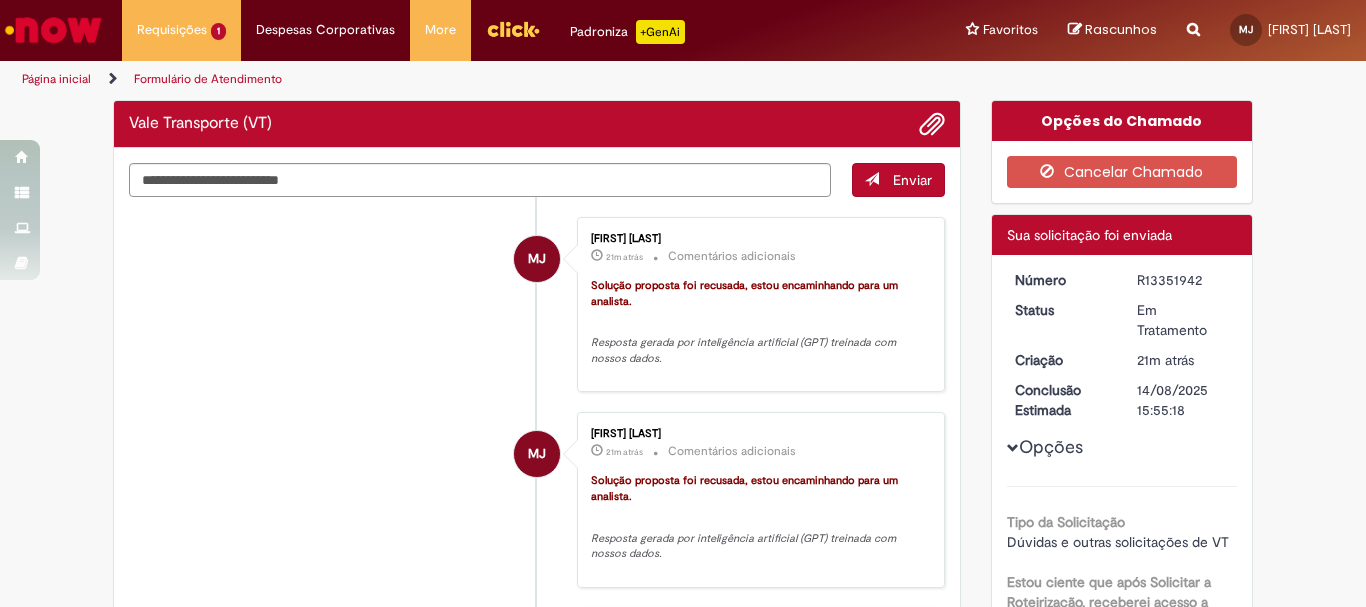 click on "MJ
[FIRST] [LAST]
21m atrás 21 minutos atrás     Comentários adicionais
Solução proposta foi recusada, estou encaminhando para um analista.   Resposta gerada por inteligência artificial (GPT) treinada com nossos dados." at bounding box center (537, 305) 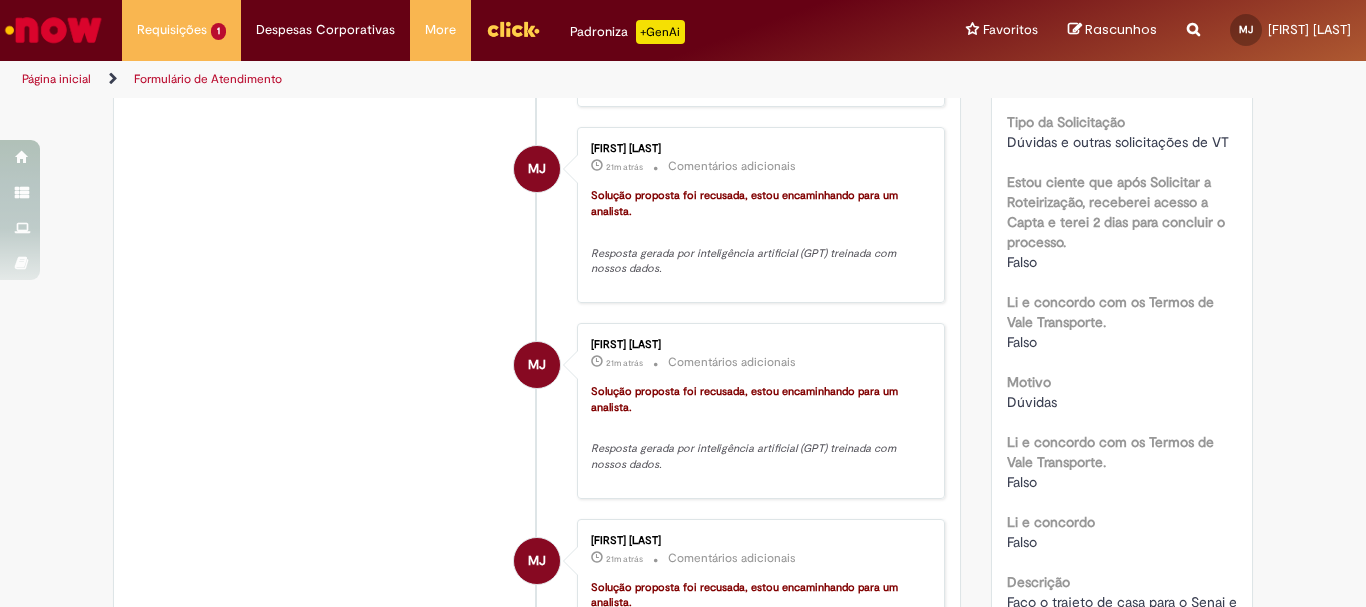 scroll, scrollTop: 0, scrollLeft: 0, axis: both 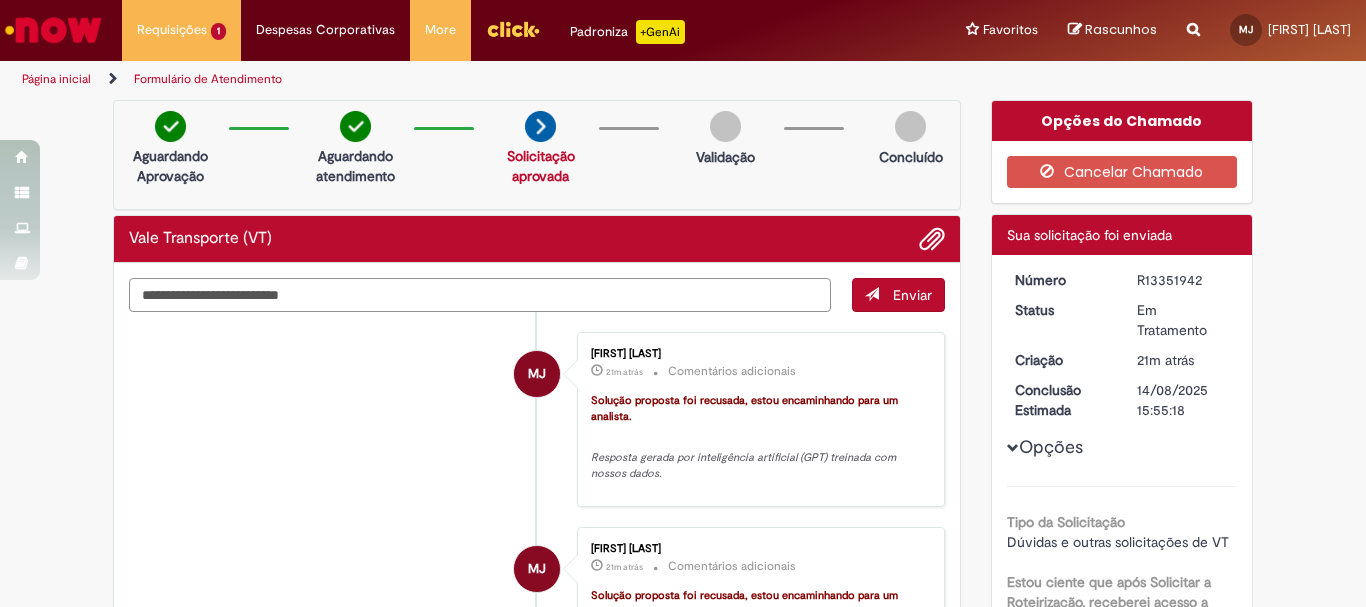 click at bounding box center (480, 295) 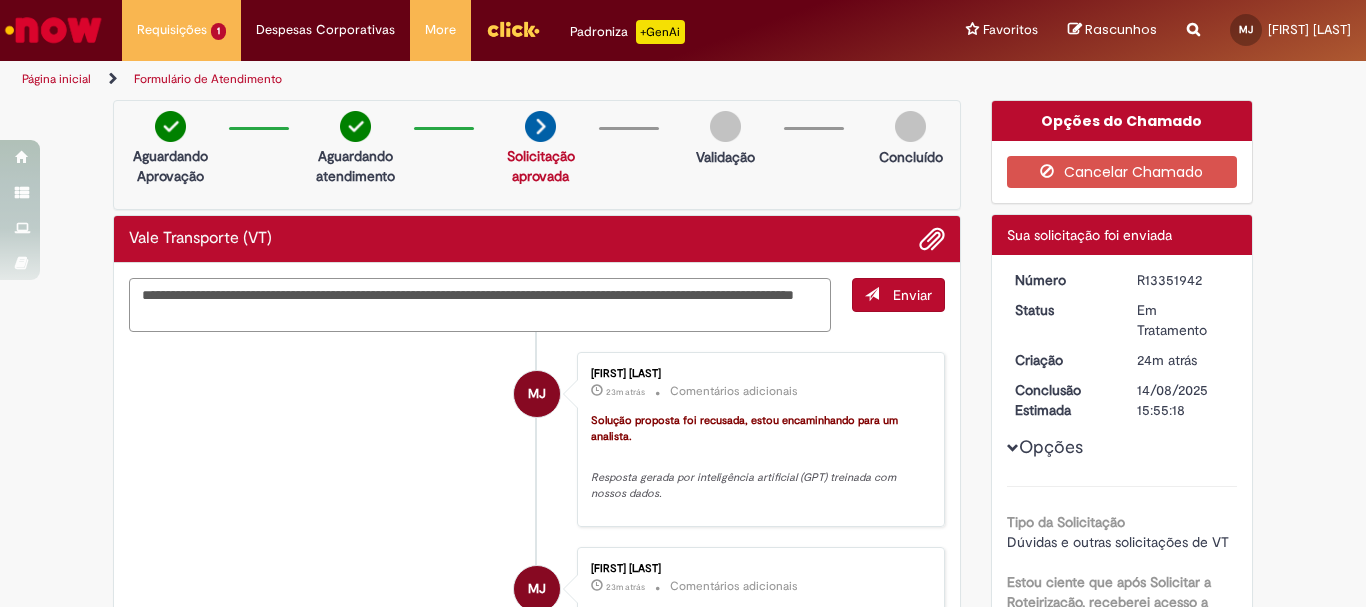 click on "**********" at bounding box center [480, 305] 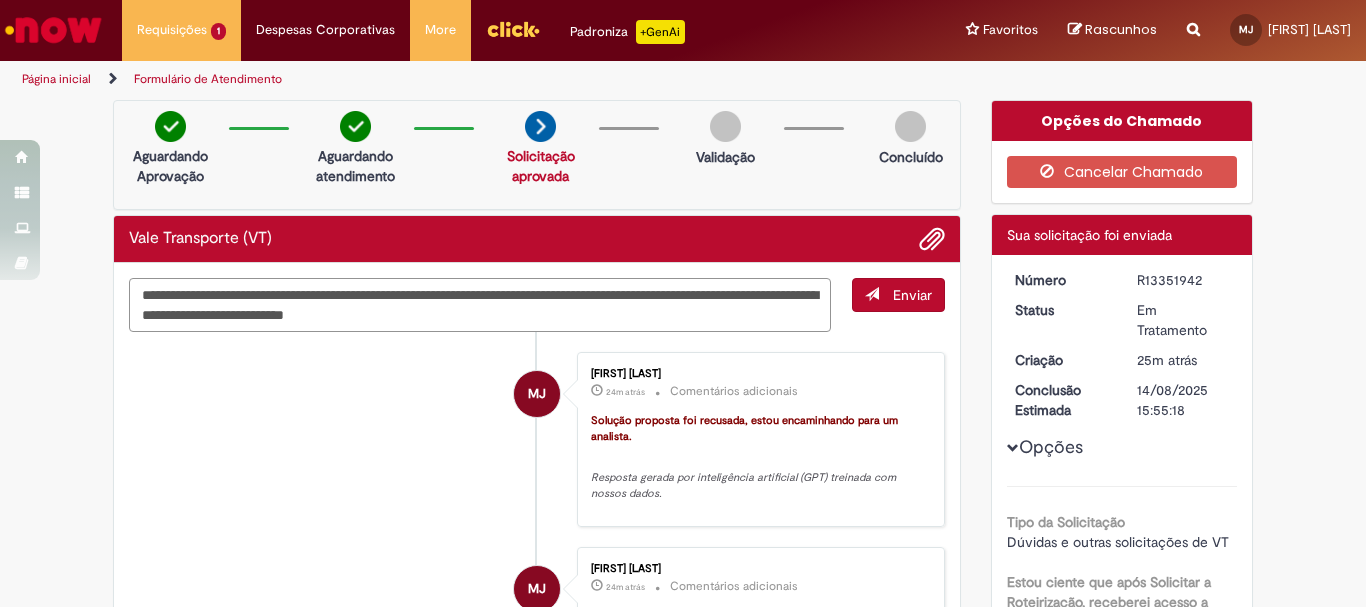 click on "**********" at bounding box center (480, 305) 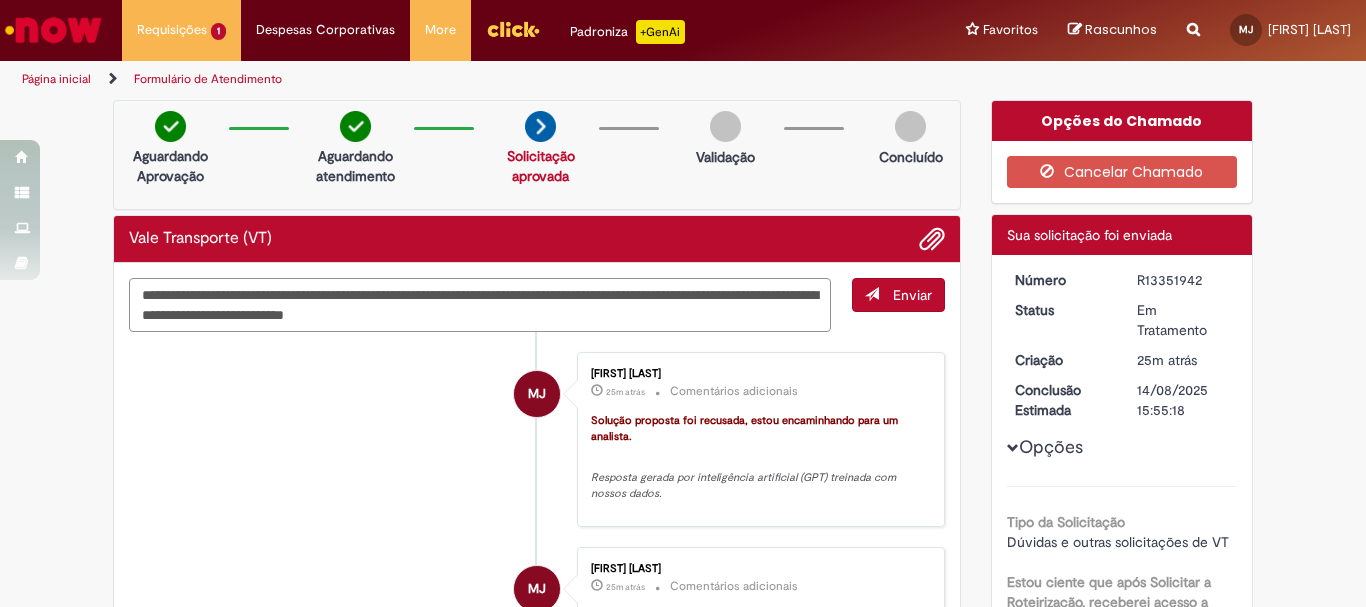 click on "**********" at bounding box center (480, 305) 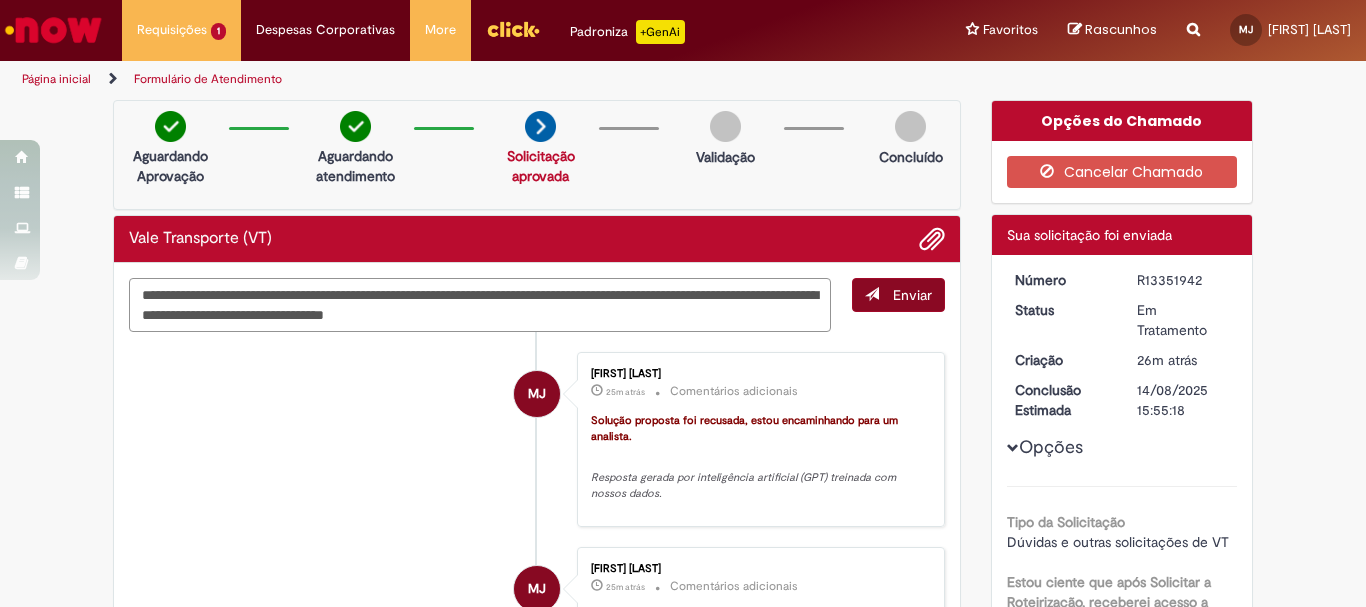 type on "**********" 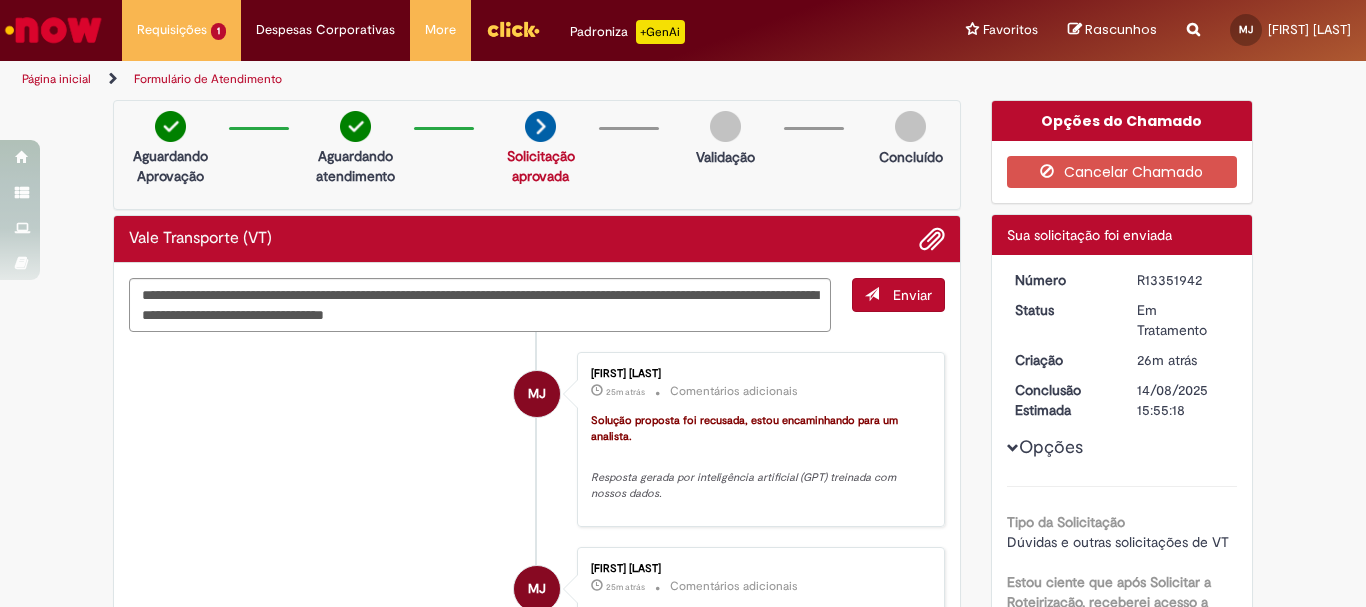 click at bounding box center (872, 294) 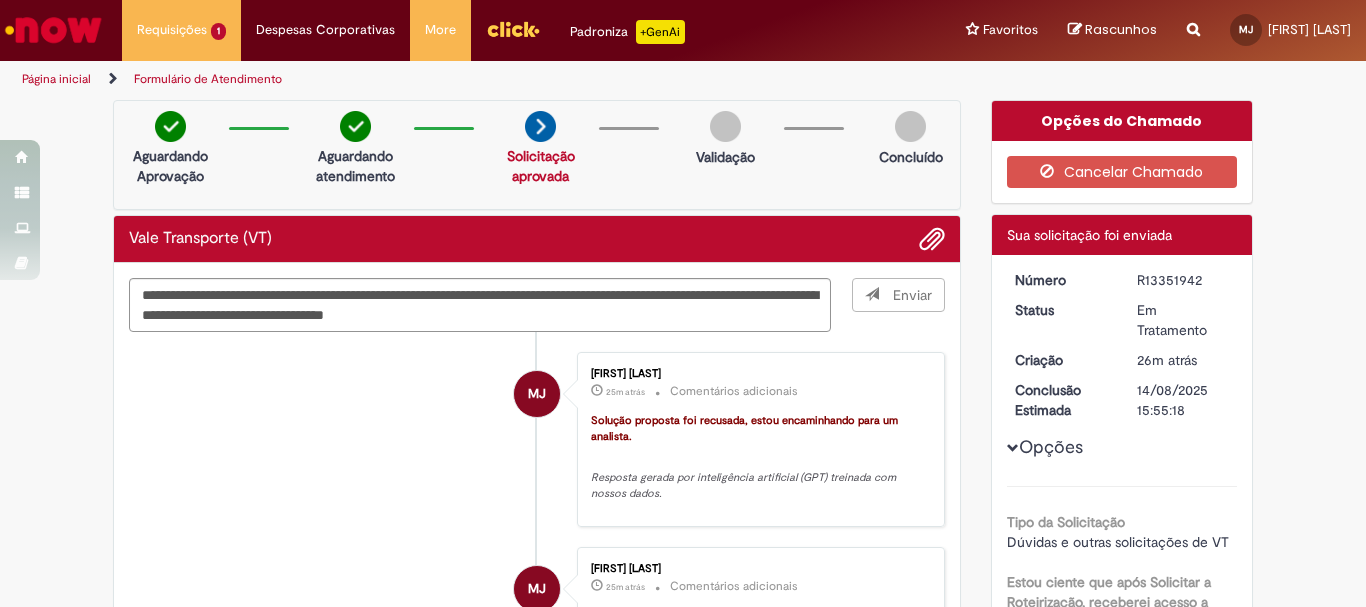 type 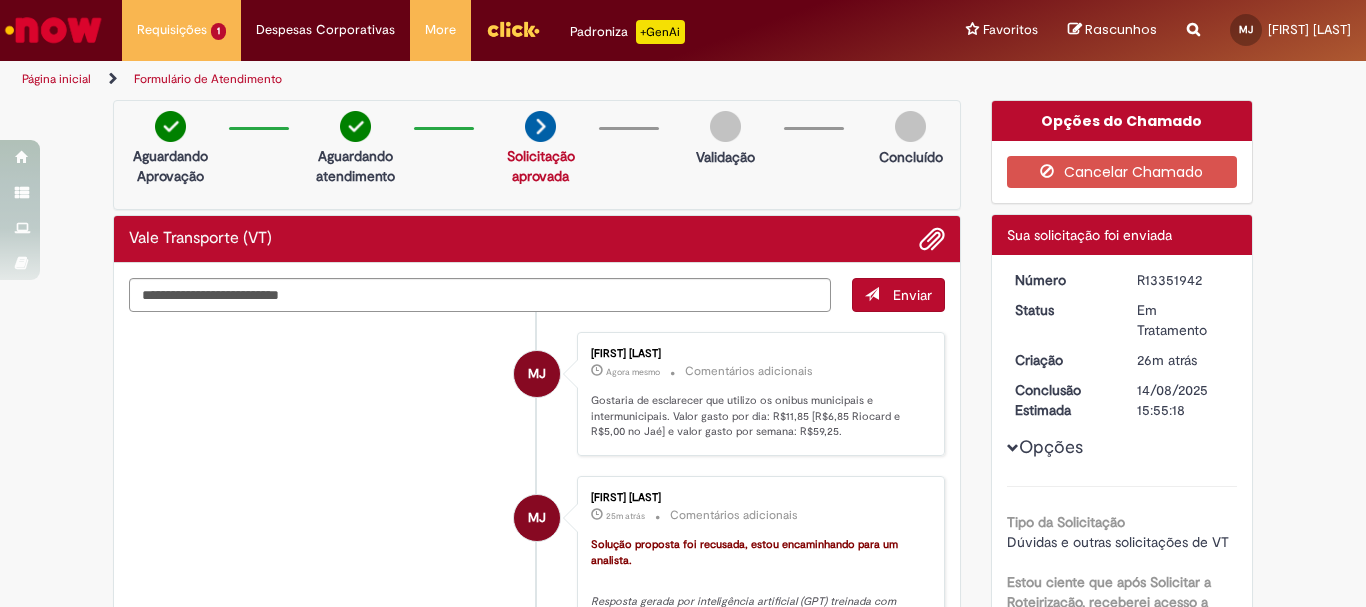 drag, startPoint x: 1152, startPoint y: 278, endPoint x: 1138, endPoint y: 284, distance: 15.231546 